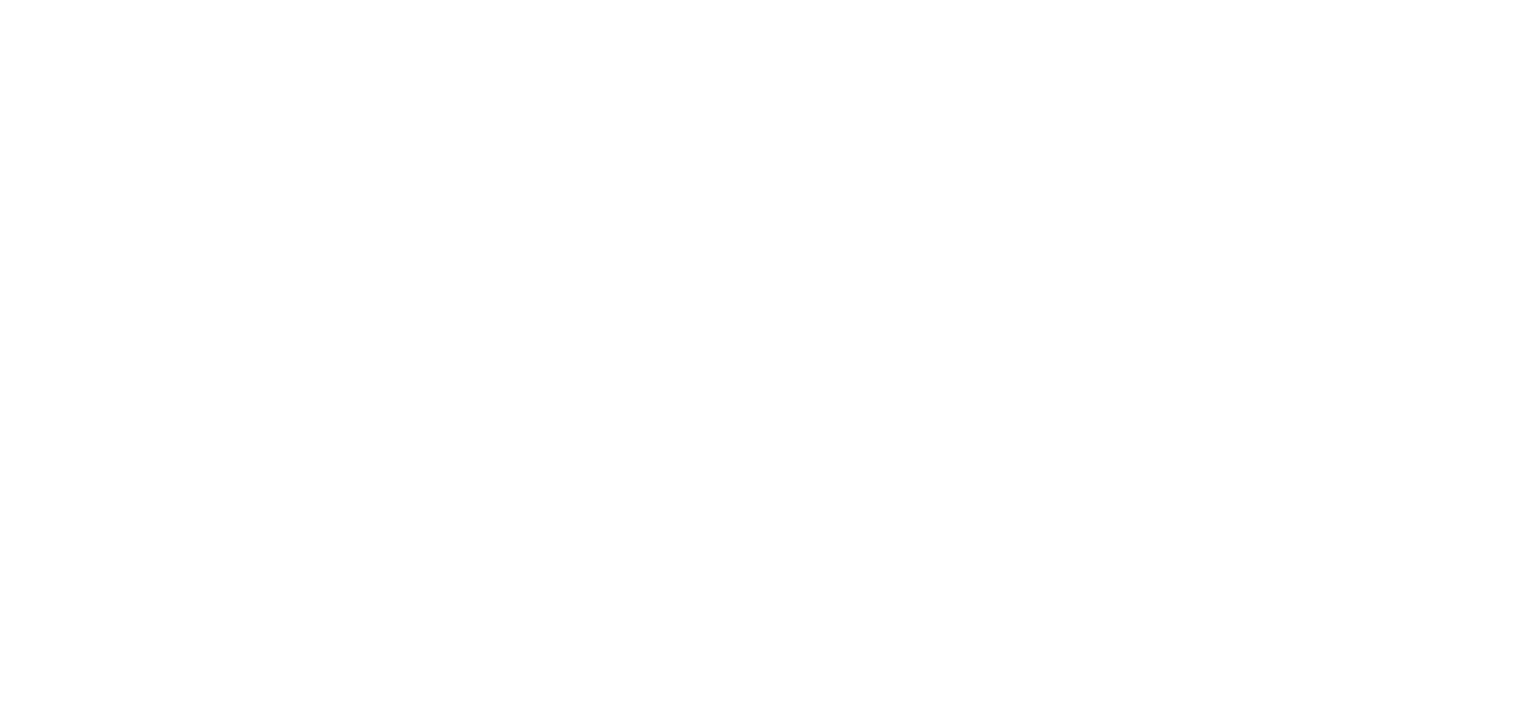 scroll, scrollTop: 0, scrollLeft: 0, axis: both 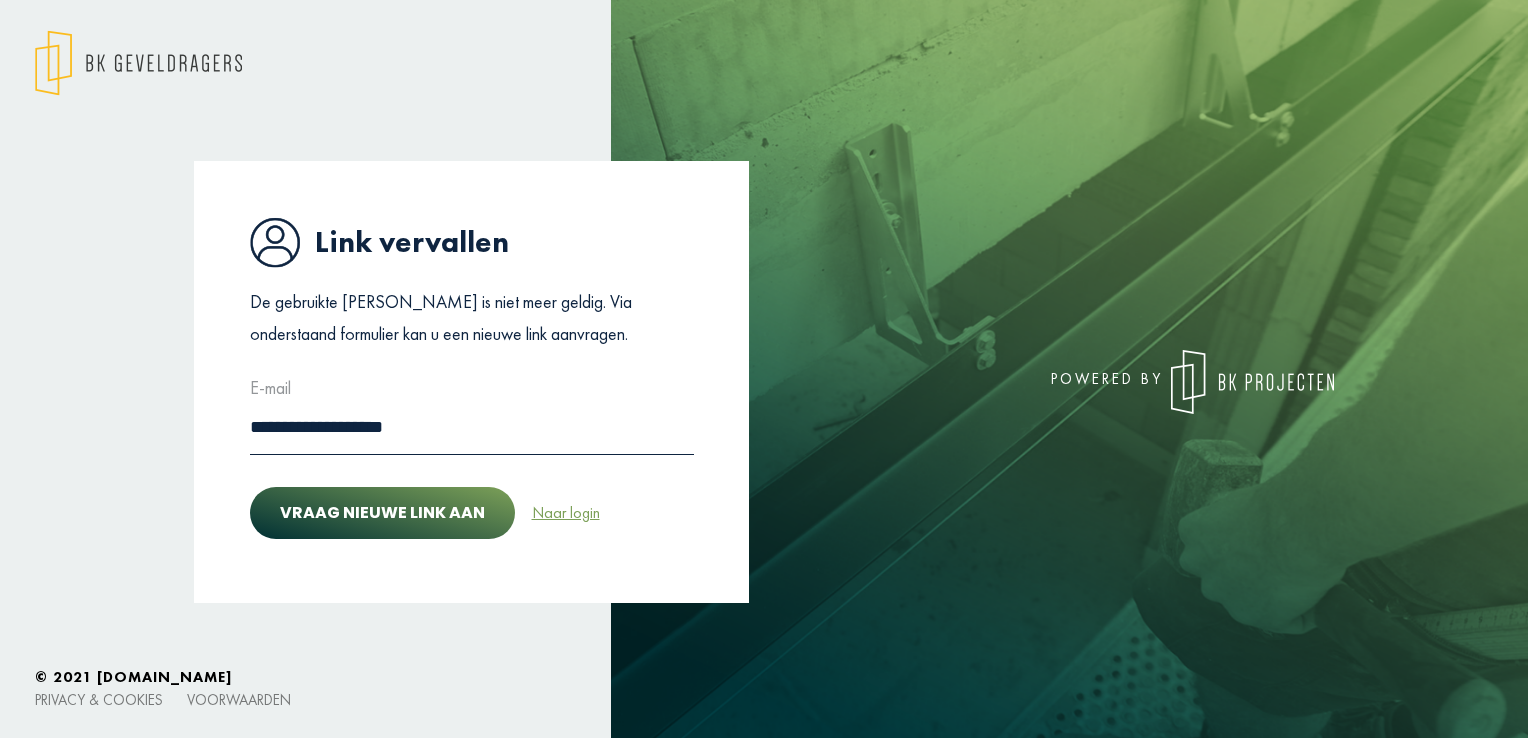 click on "Naar login" 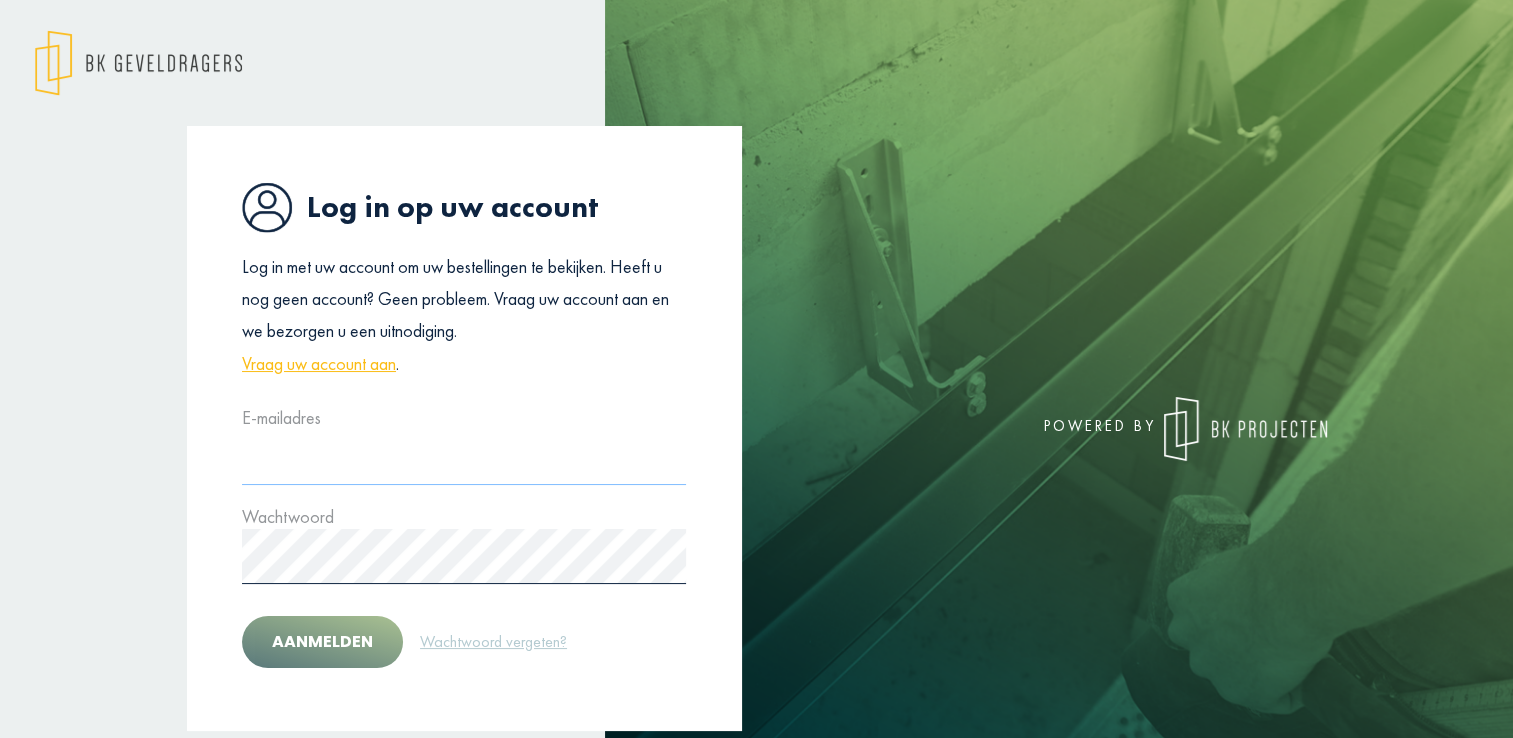 type on "**********" 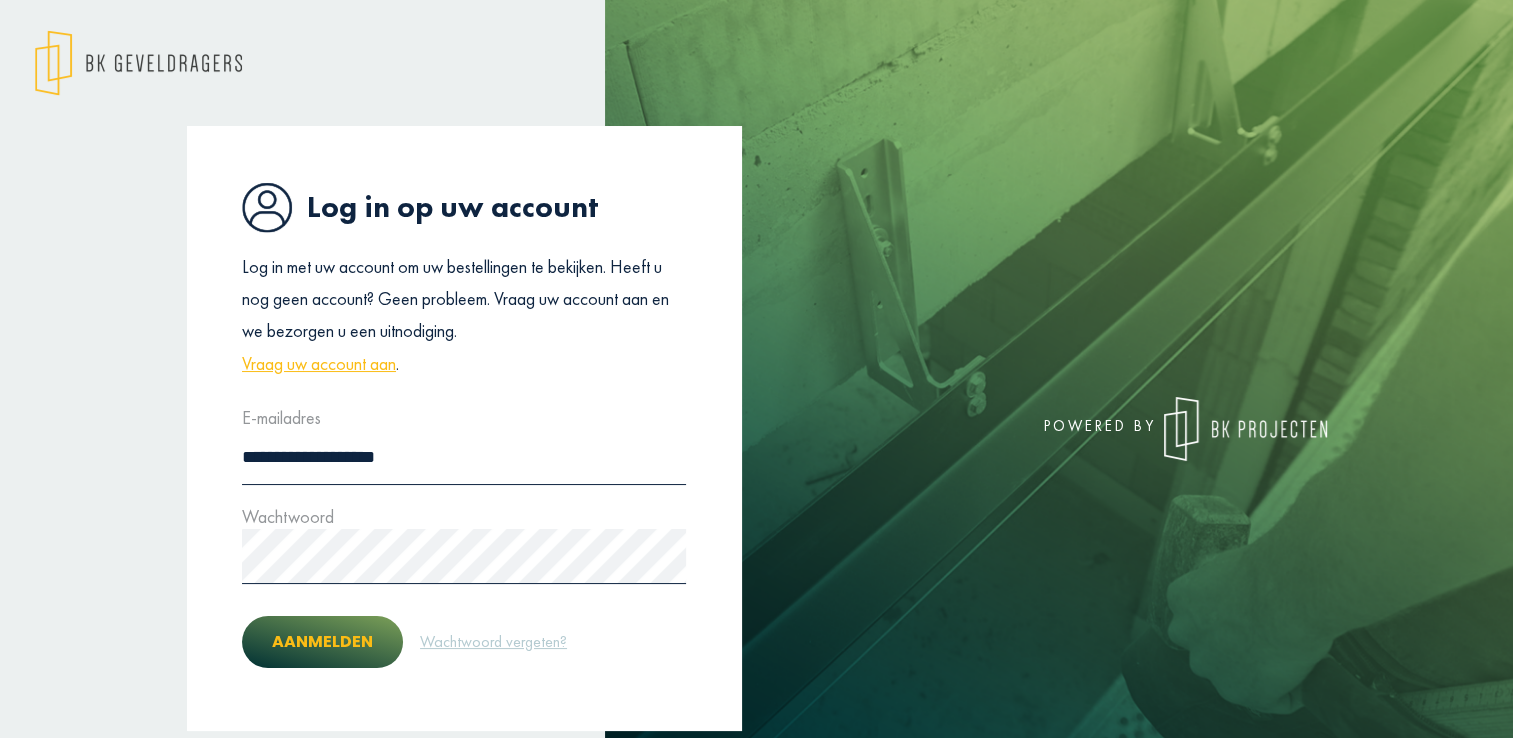 click on "Aanmelden" 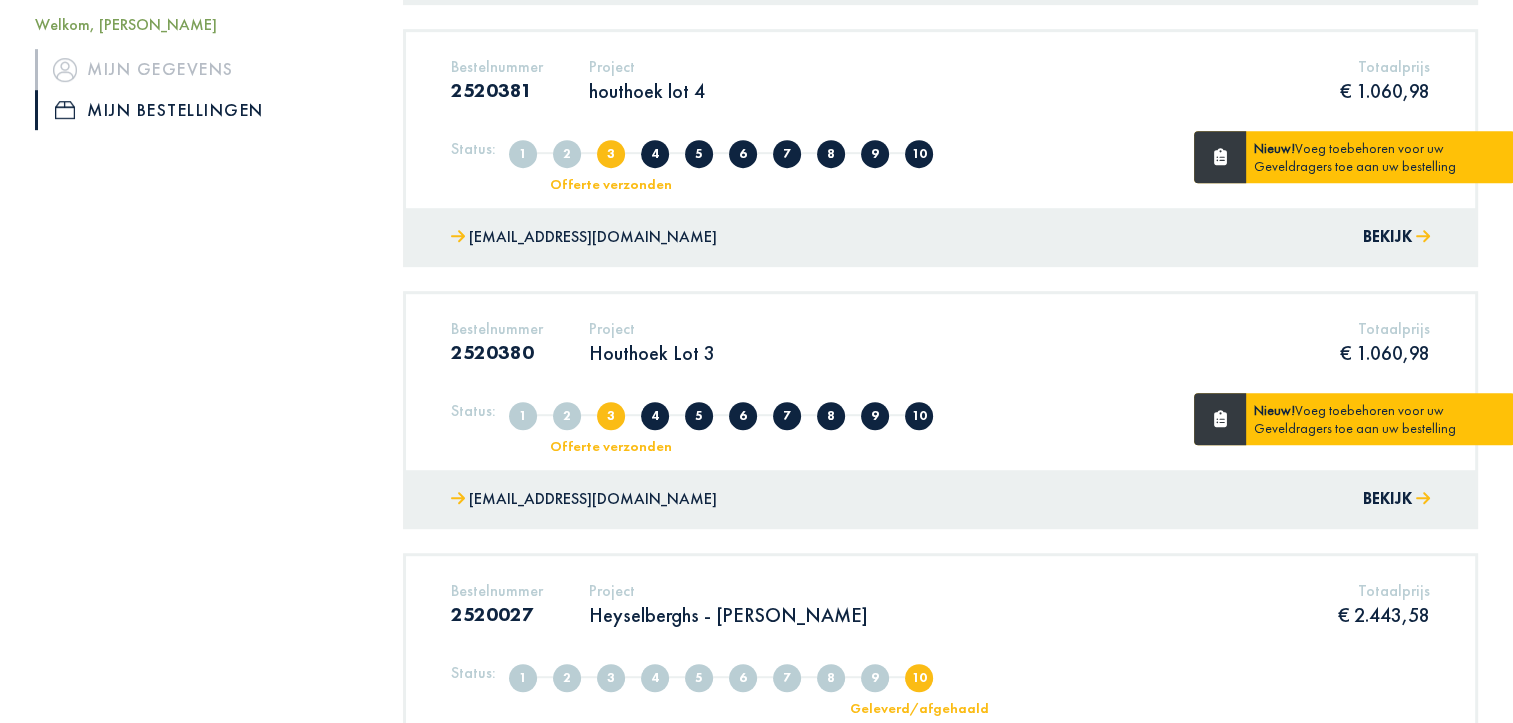 scroll, scrollTop: 1100, scrollLeft: 0, axis: vertical 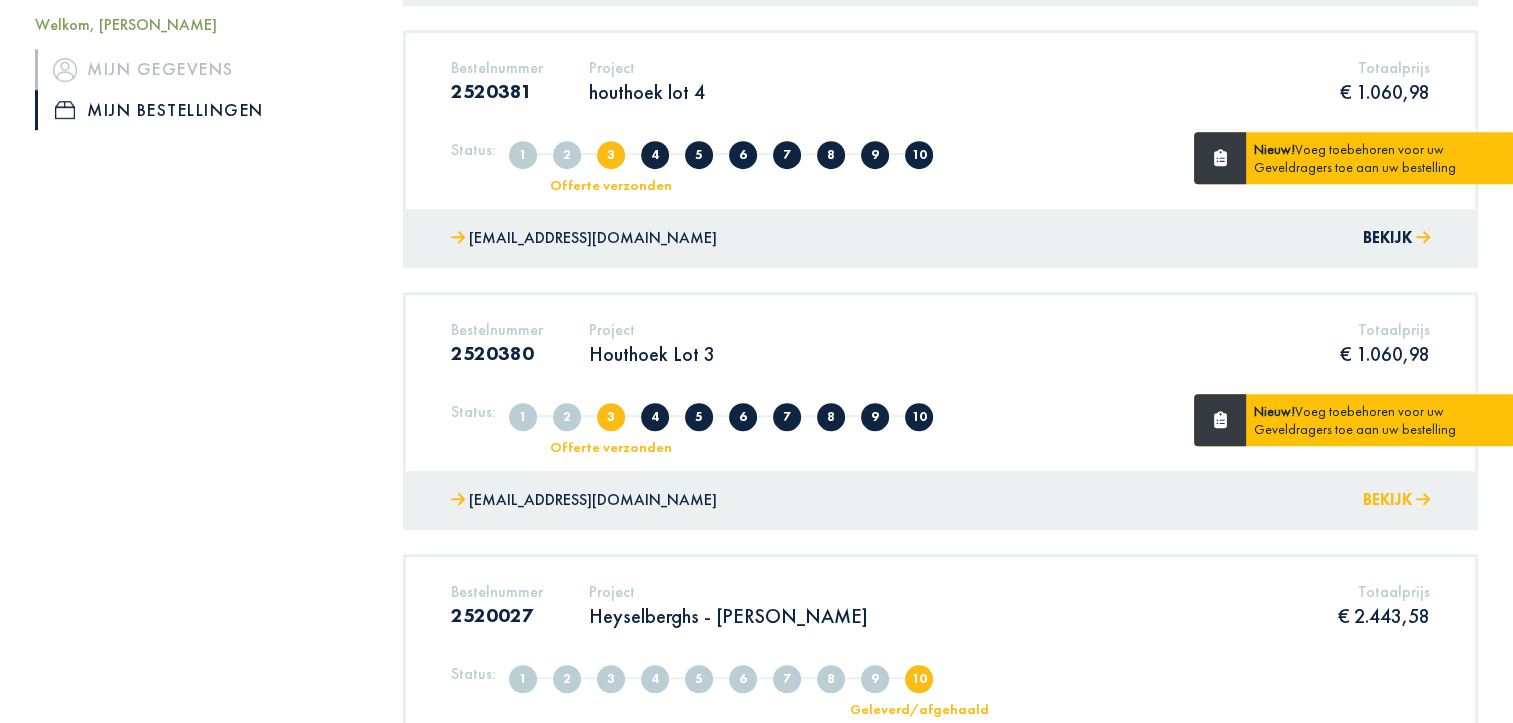 click on "Bekijk" 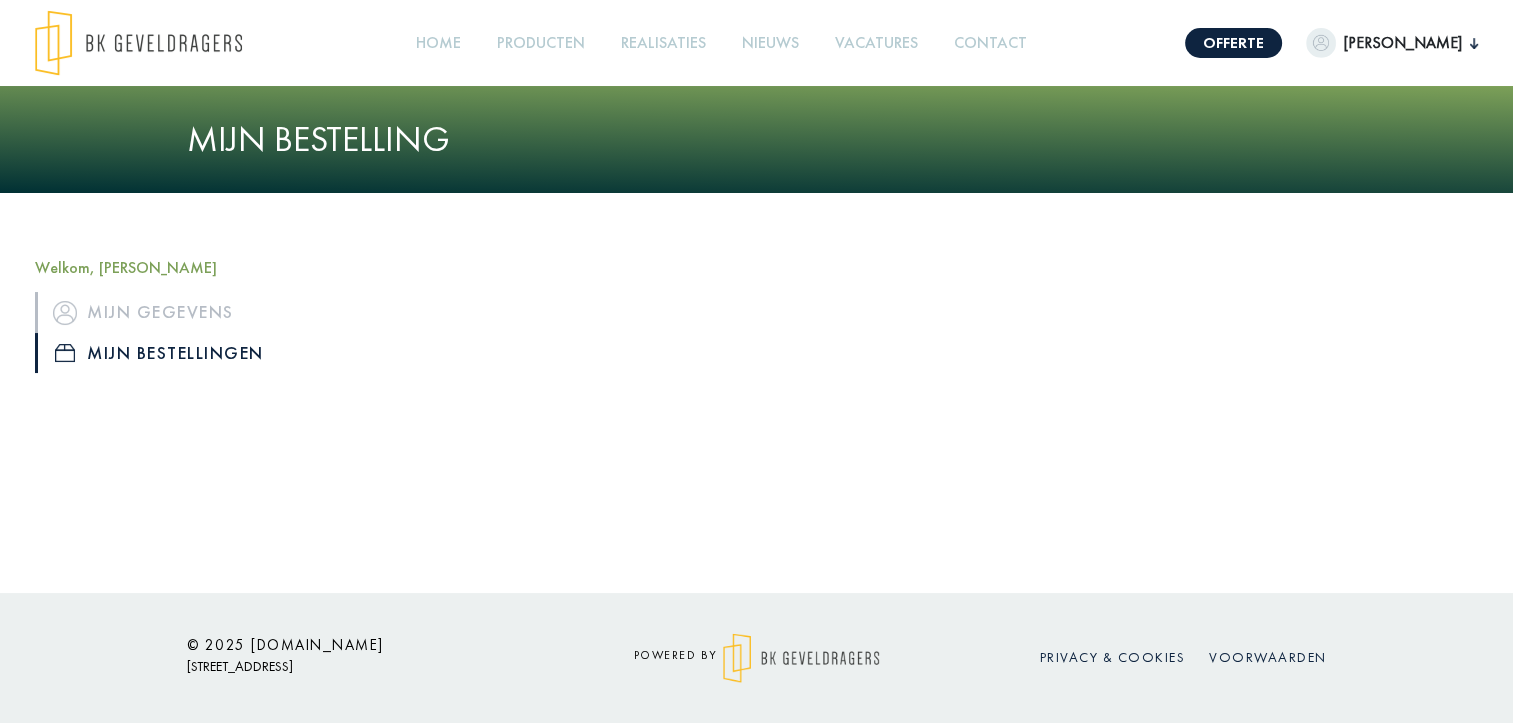 scroll, scrollTop: 0, scrollLeft: 0, axis: both 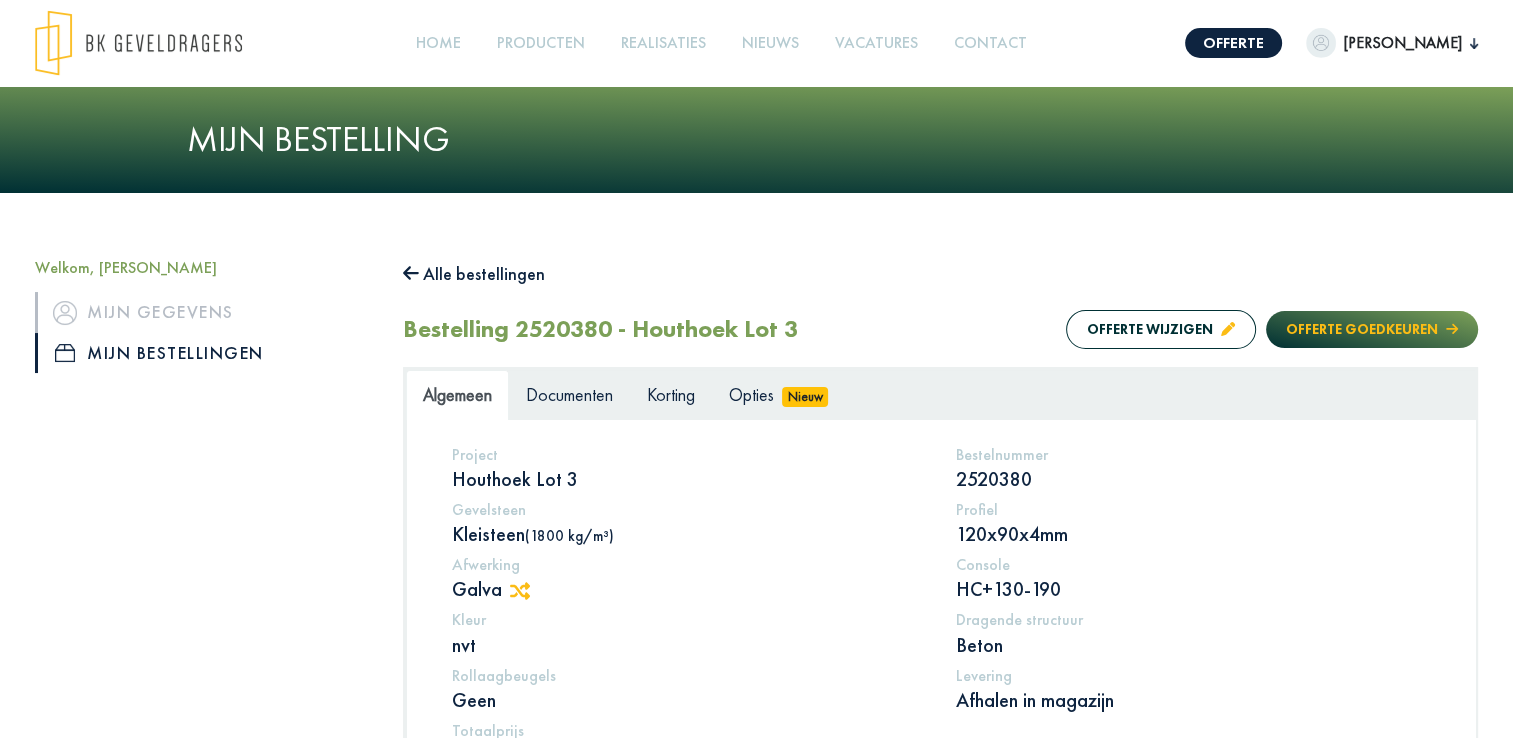 click on "Offerte goedkeuren" 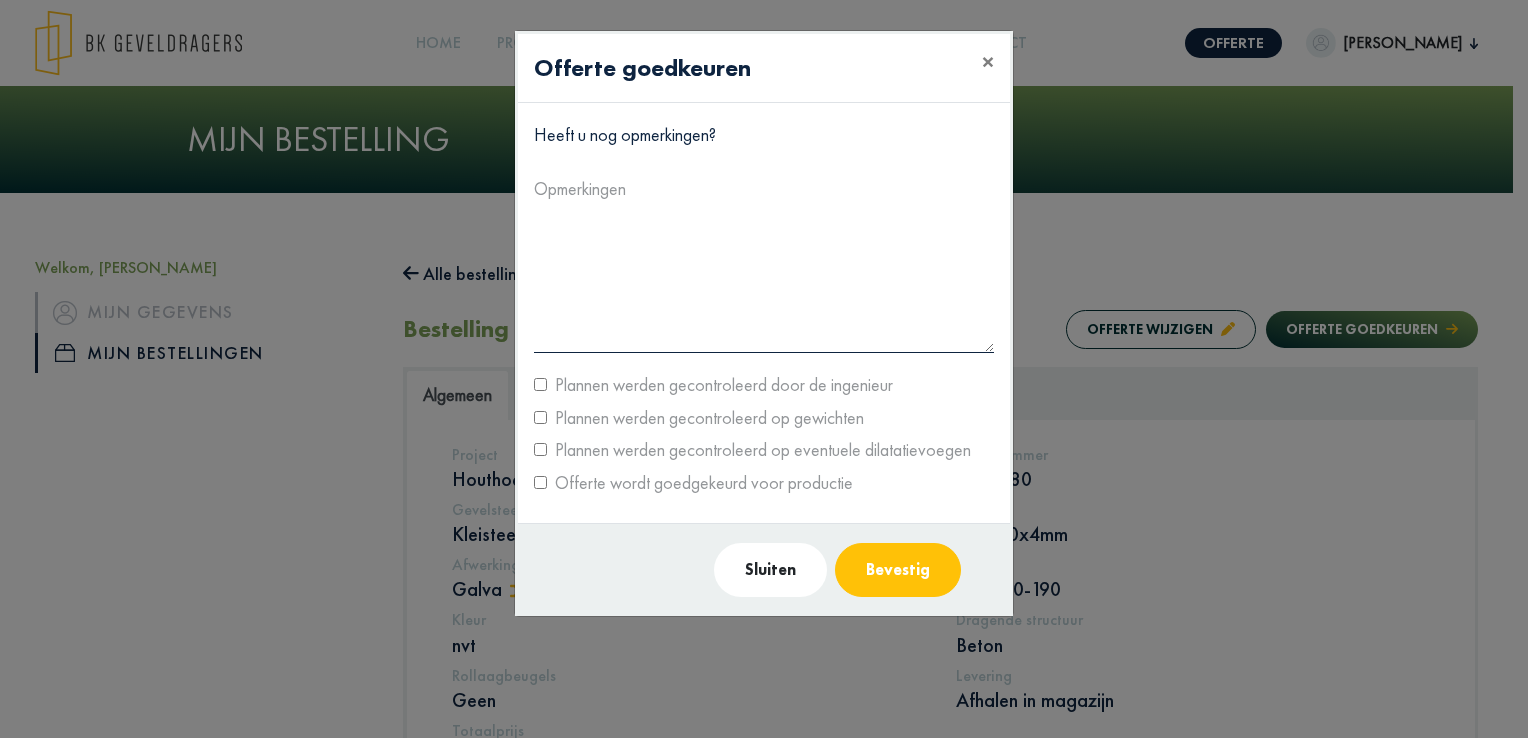 click on "Bevestig" 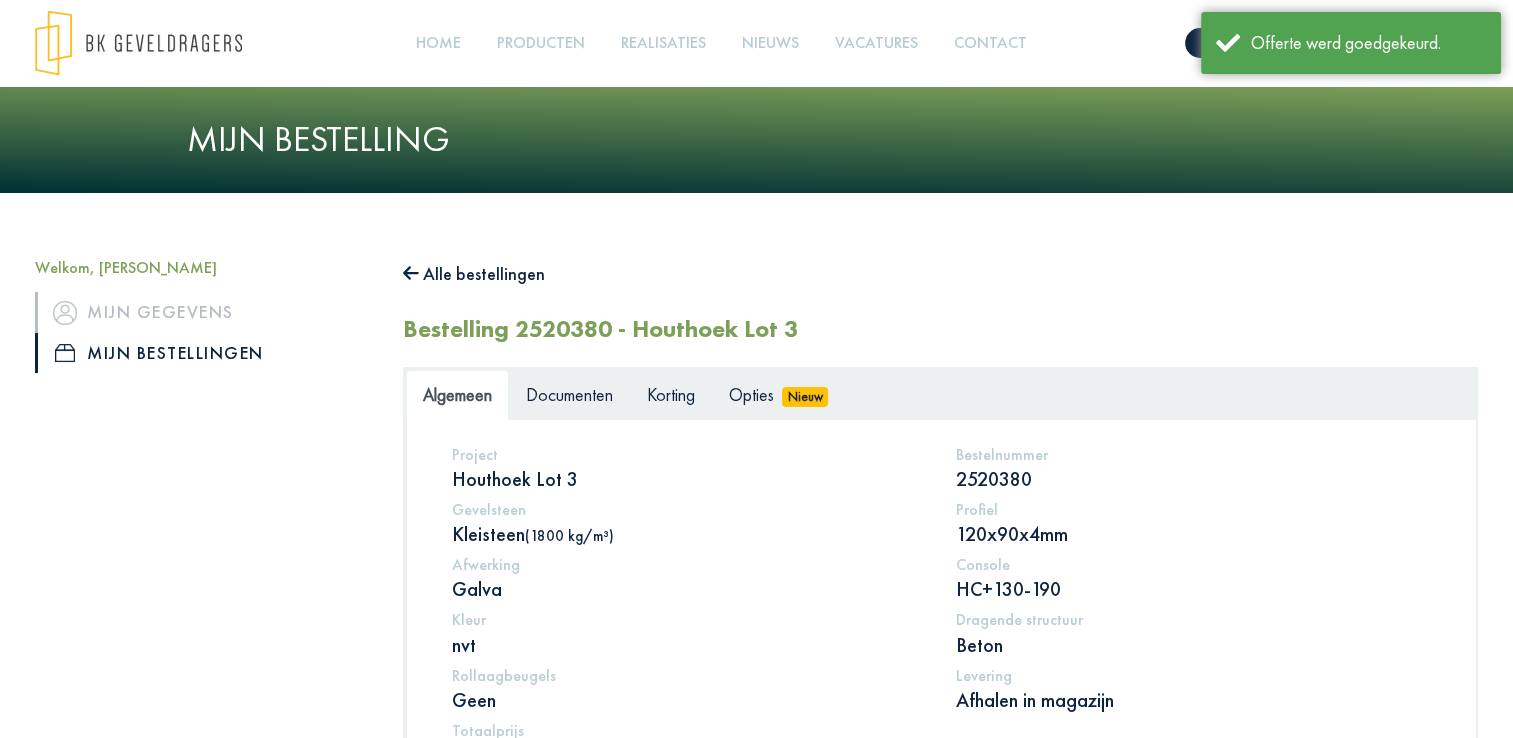 click on "Alle bestellingen" 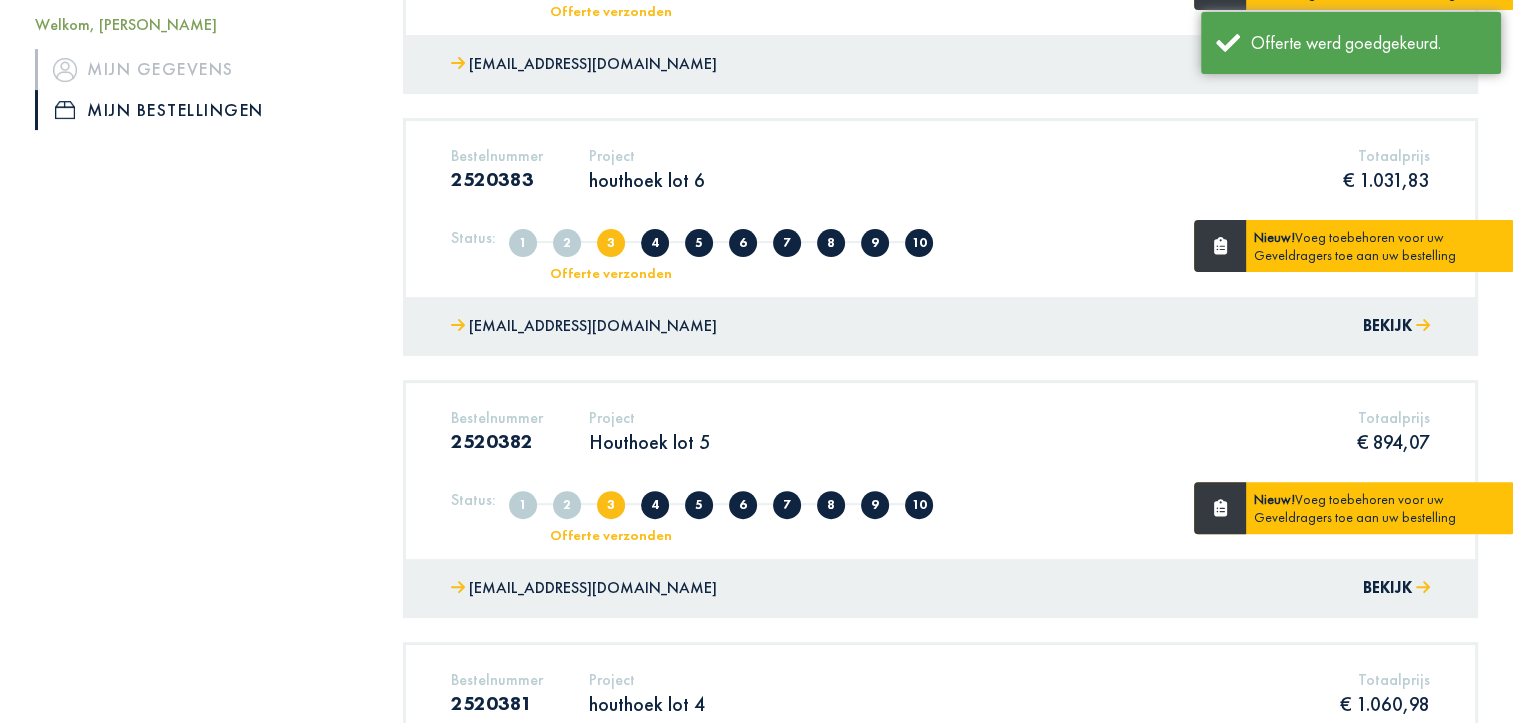 scroll, scrollTop: 500, scrollLeft: 0, axis: vertical 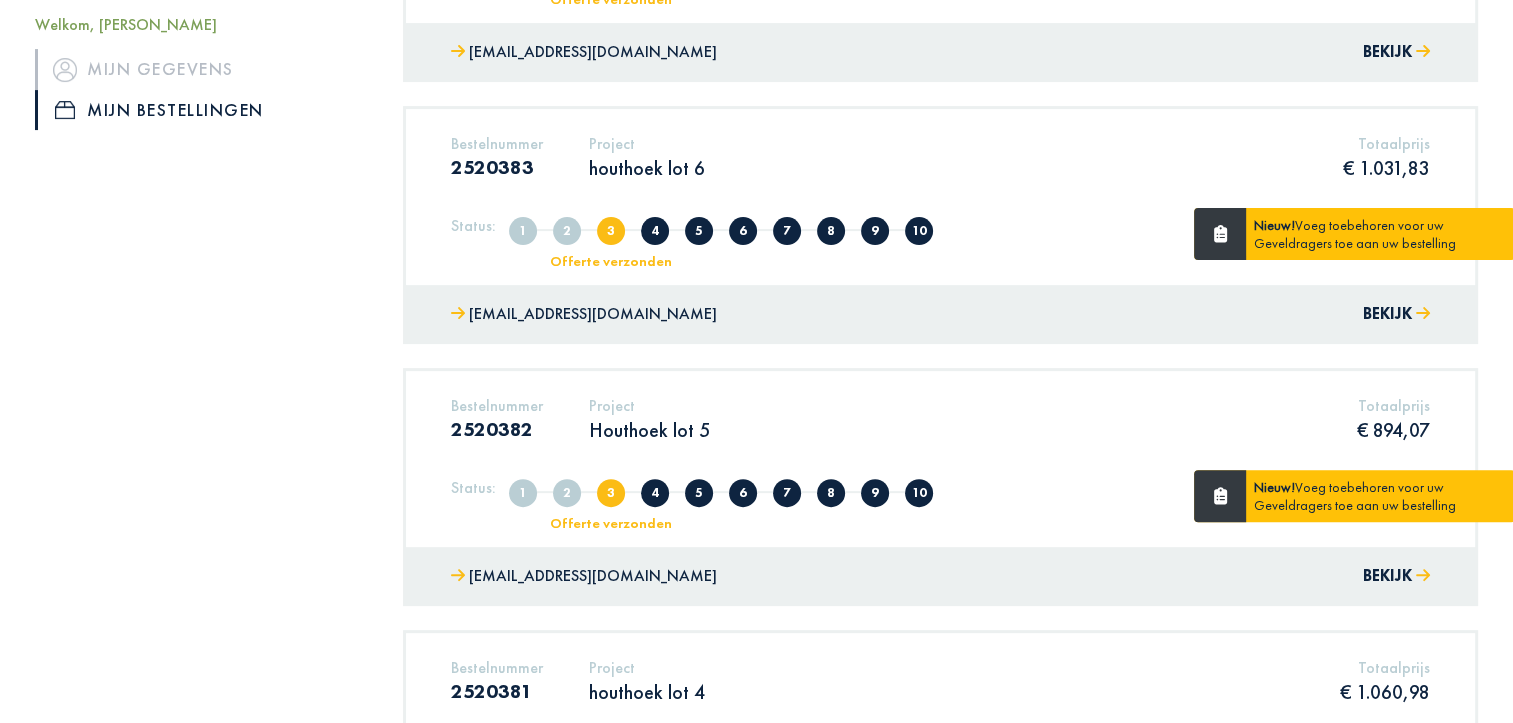 click on "Bestelnummer 2520381 Project houthoek lot 4 Totaalprijs  € 1.060,98" 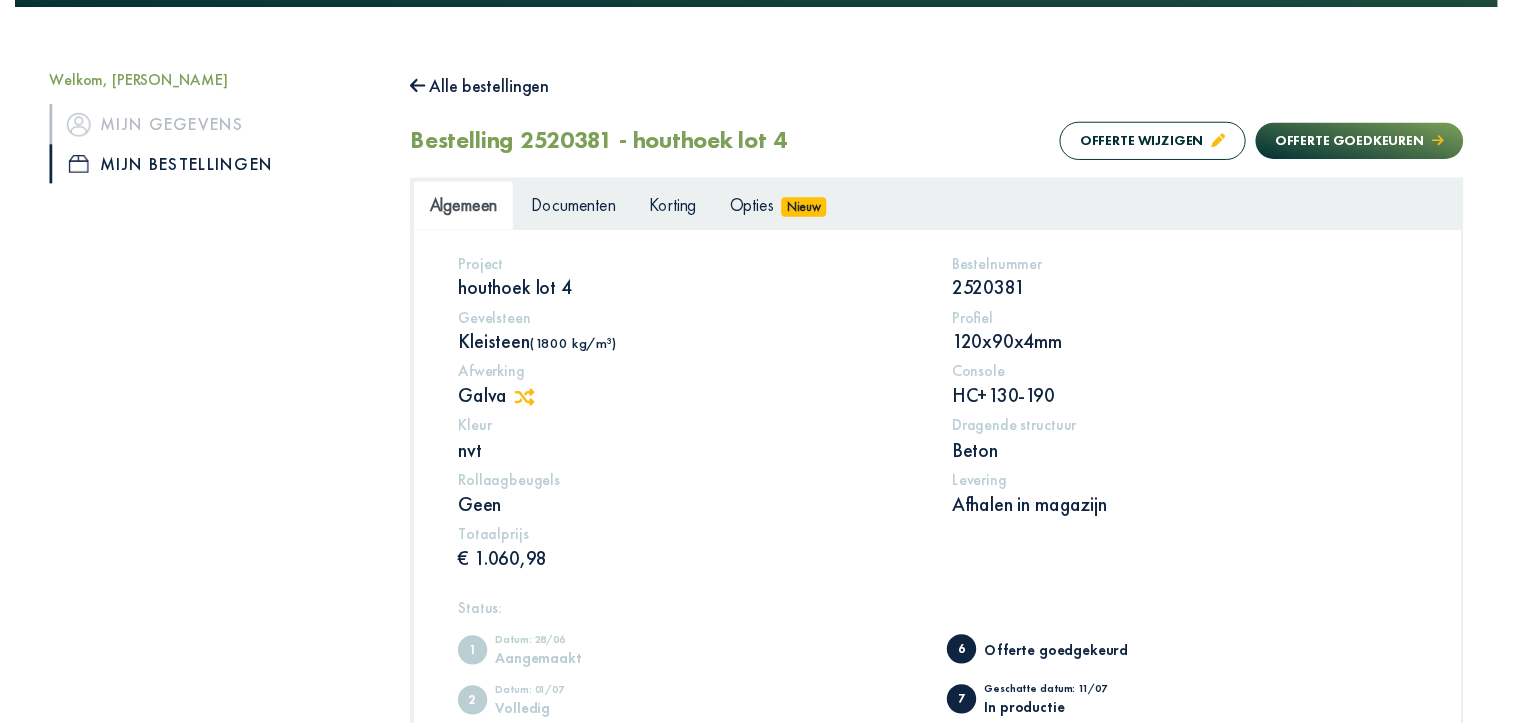 scroll, scrollTop: 0, scrollLeft: 0, axis: both 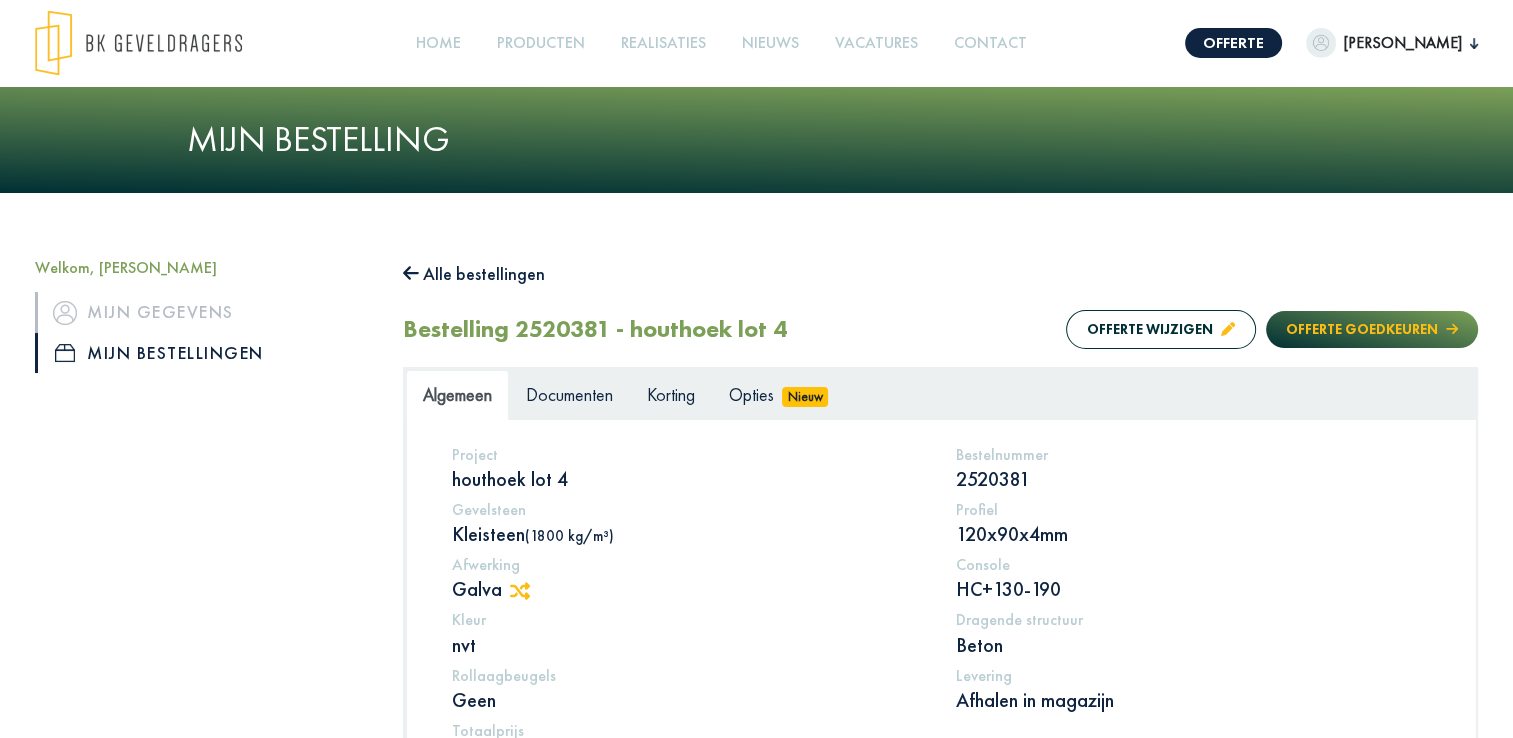 click on "Offerte goedkeuren" 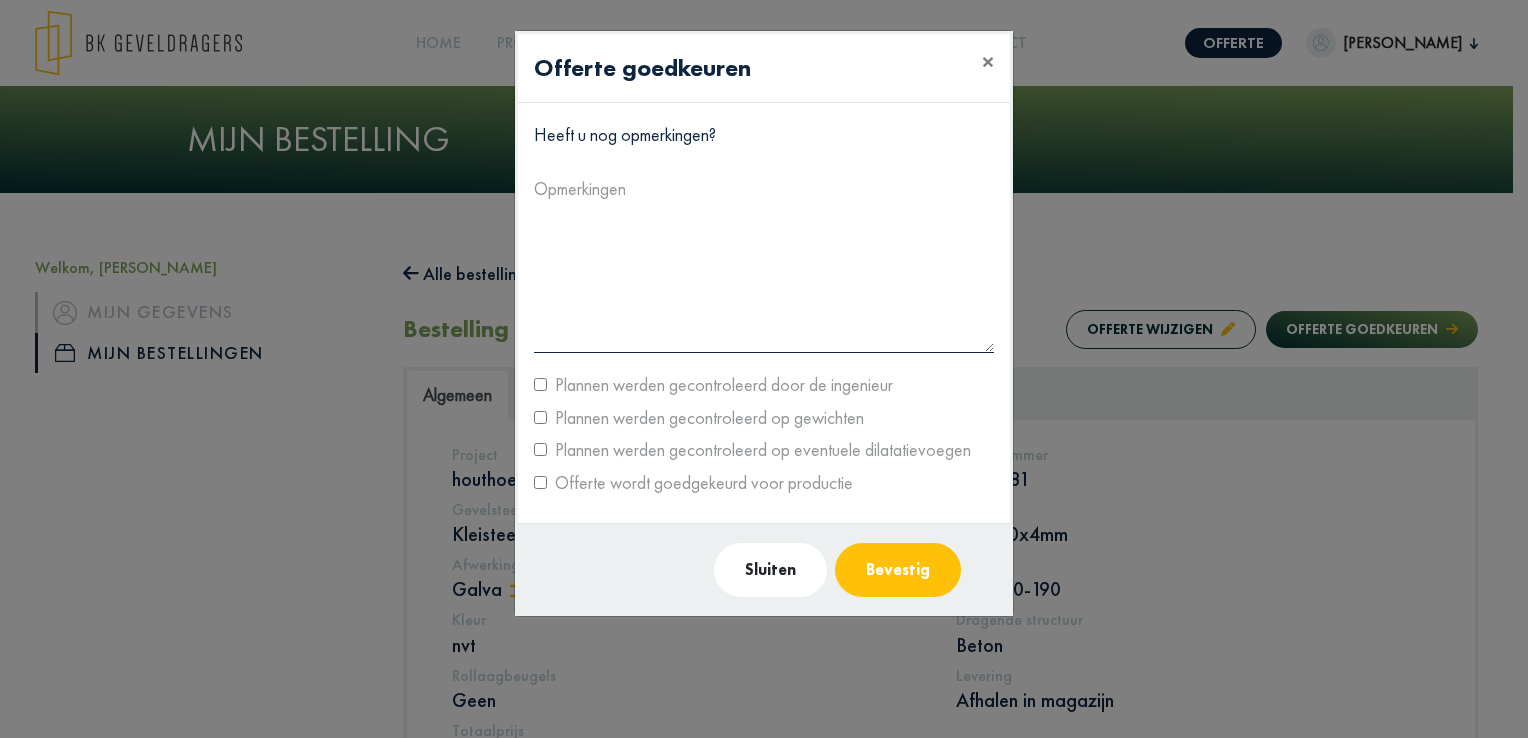 click on "Plannen werden gecontroleerd door de ingenieur" 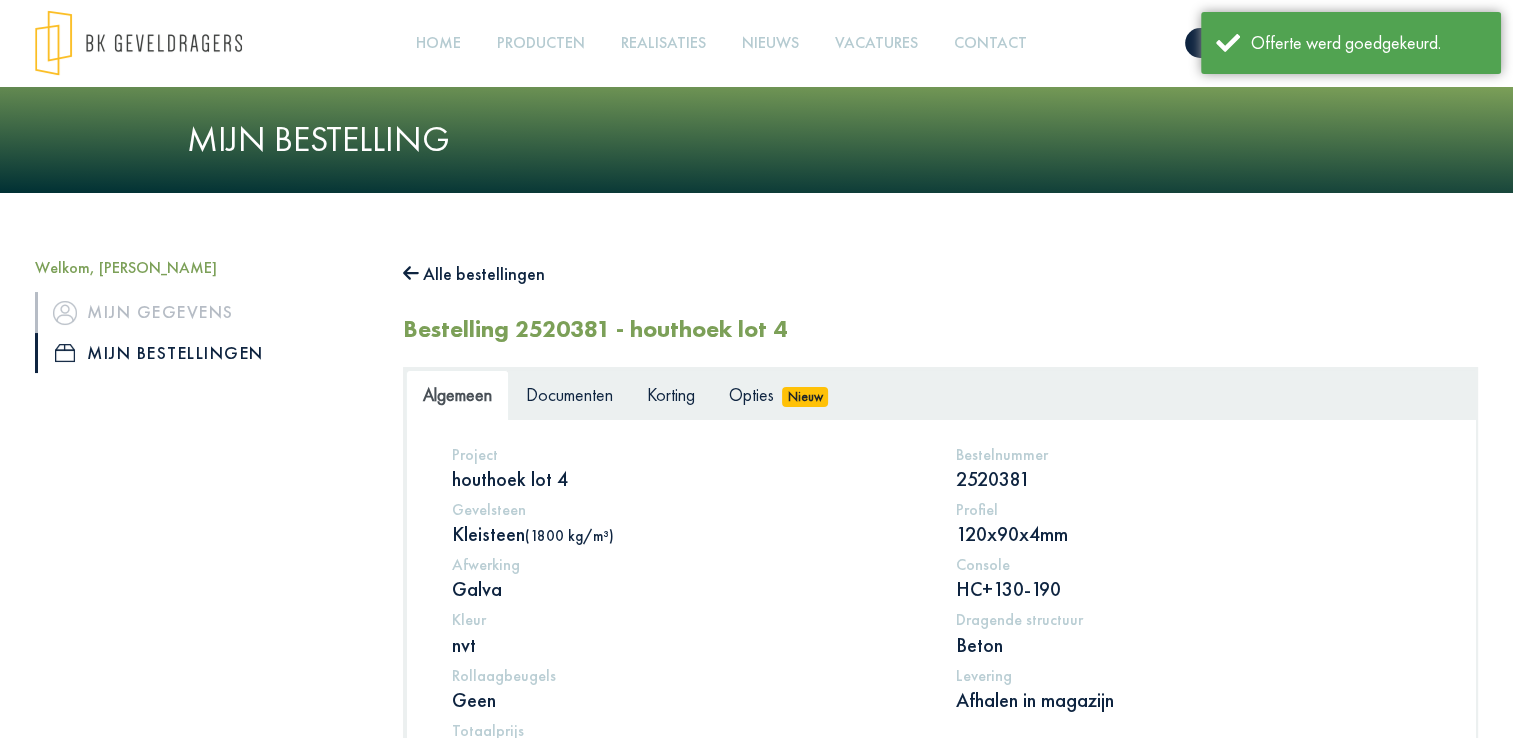 click on "Alle bestellingen" 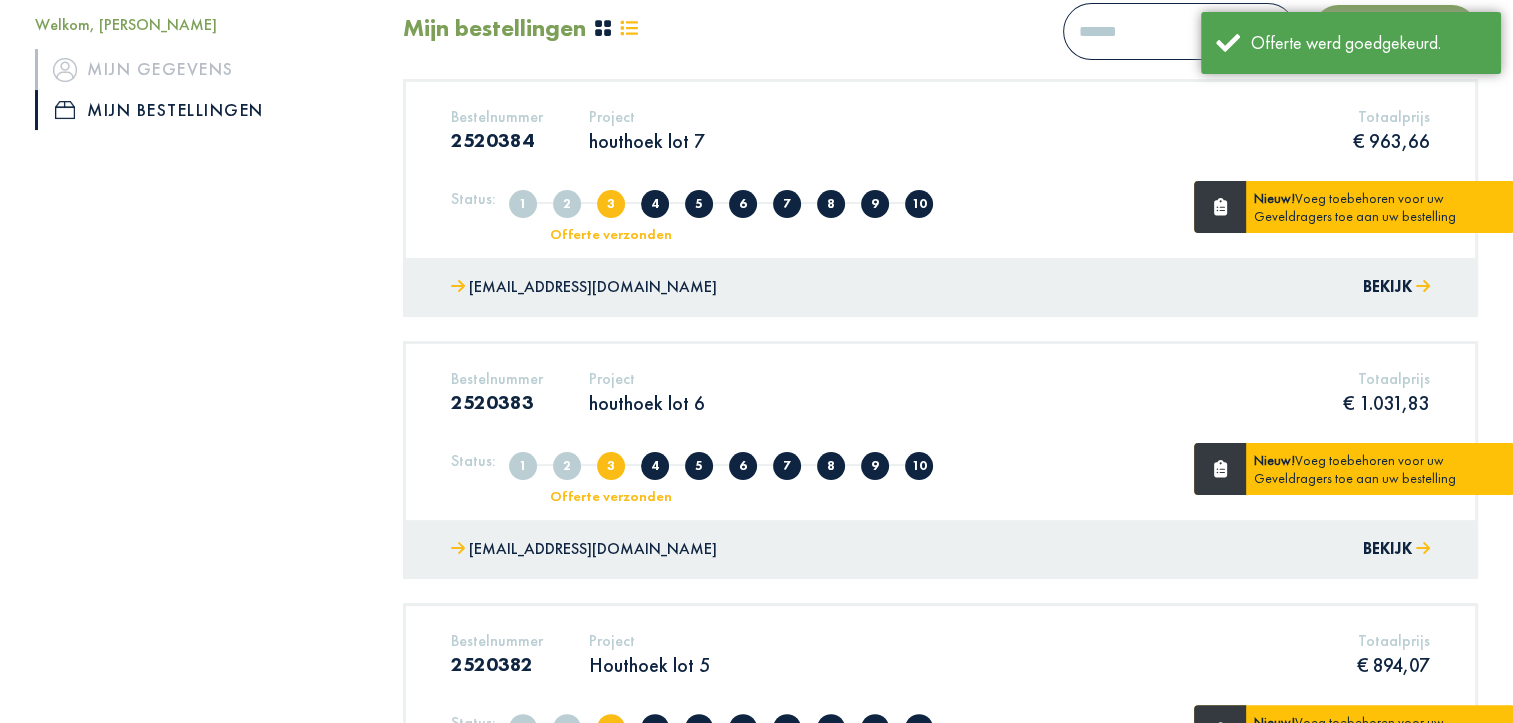 scroll, scrollTop: 300, scrollLeft: 0, axis: vertical 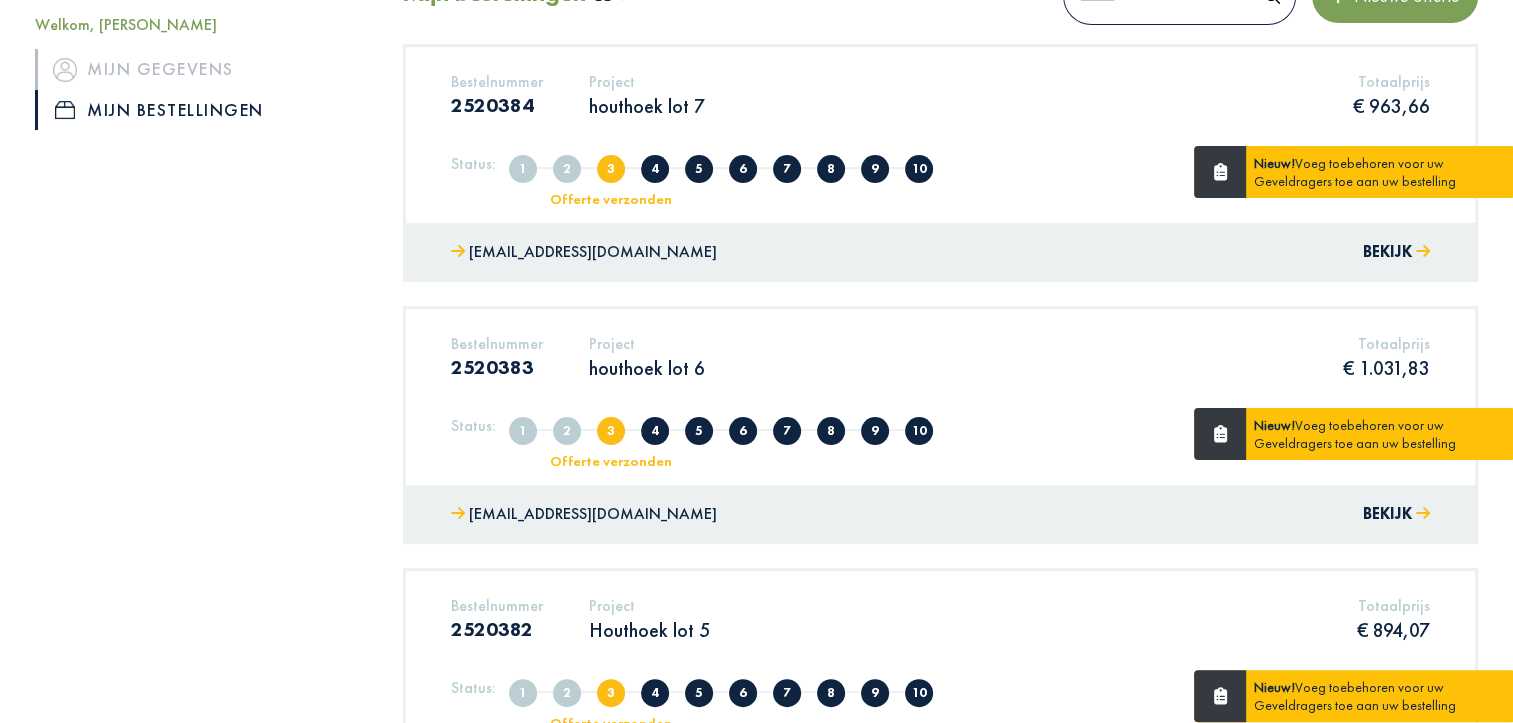 click on "Bestelnummer 2520382 Project Houthoek lot 5 Totaalprijs  € 894,07" 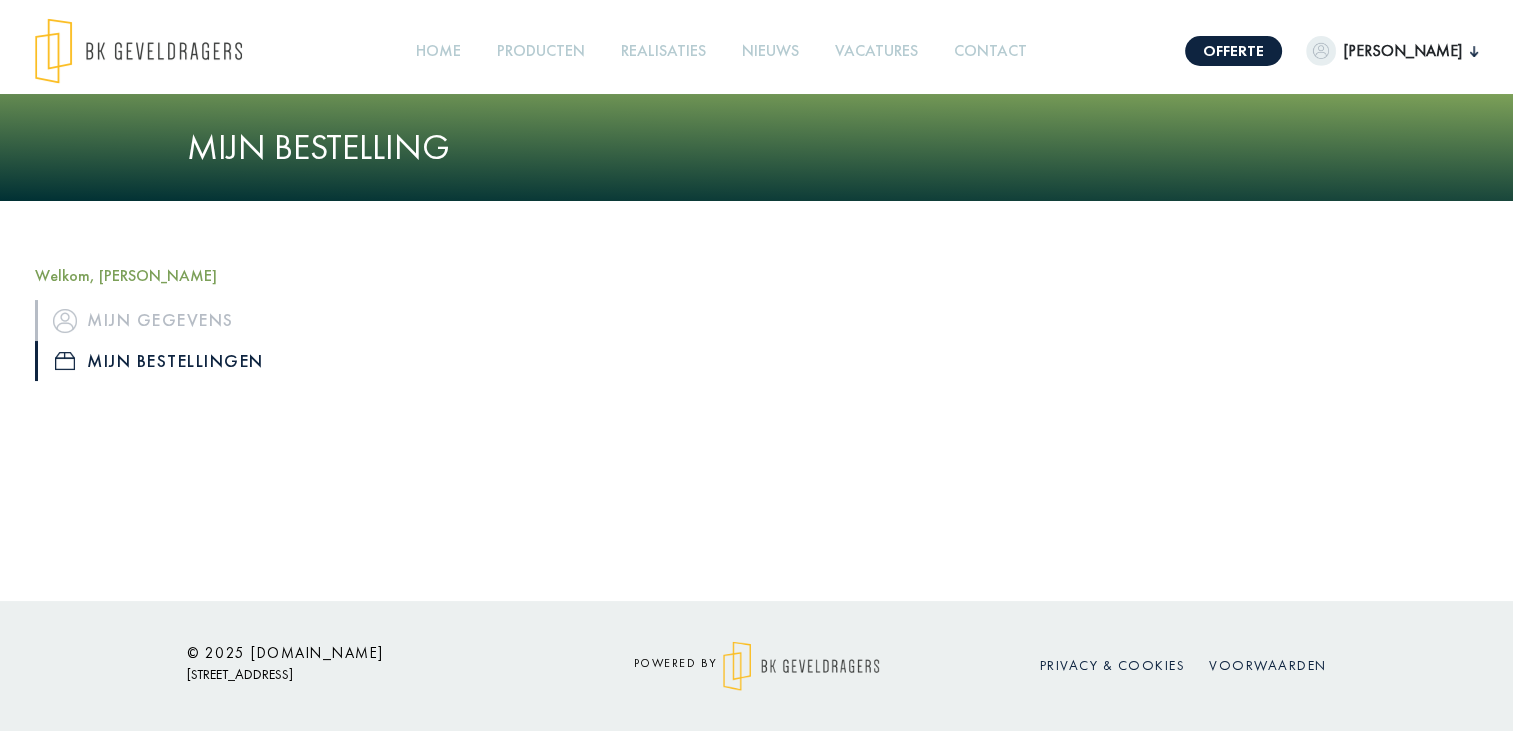 scroll, scrollTop: 0, scrollLeft: 0, axis: both 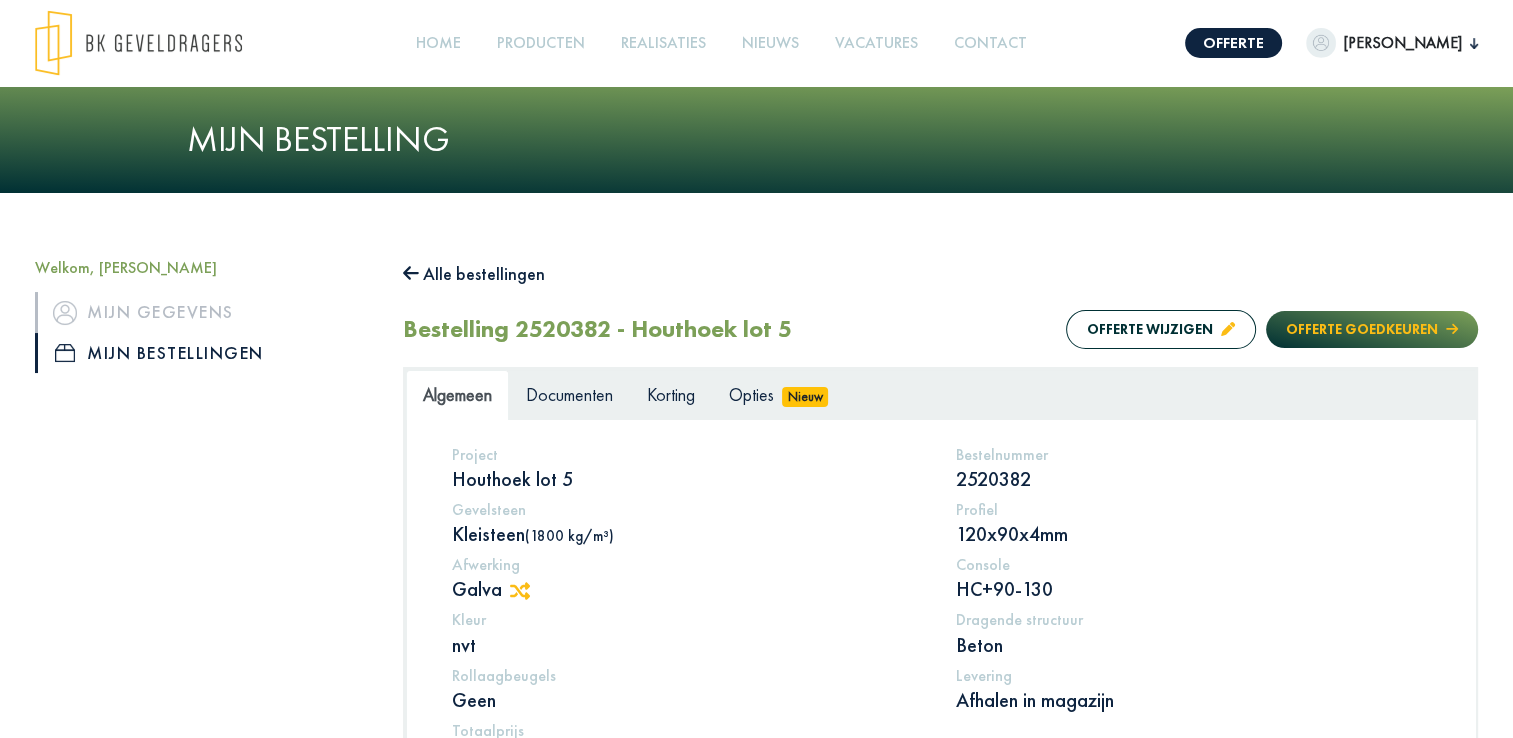 click on "Offerte goedkeuren" 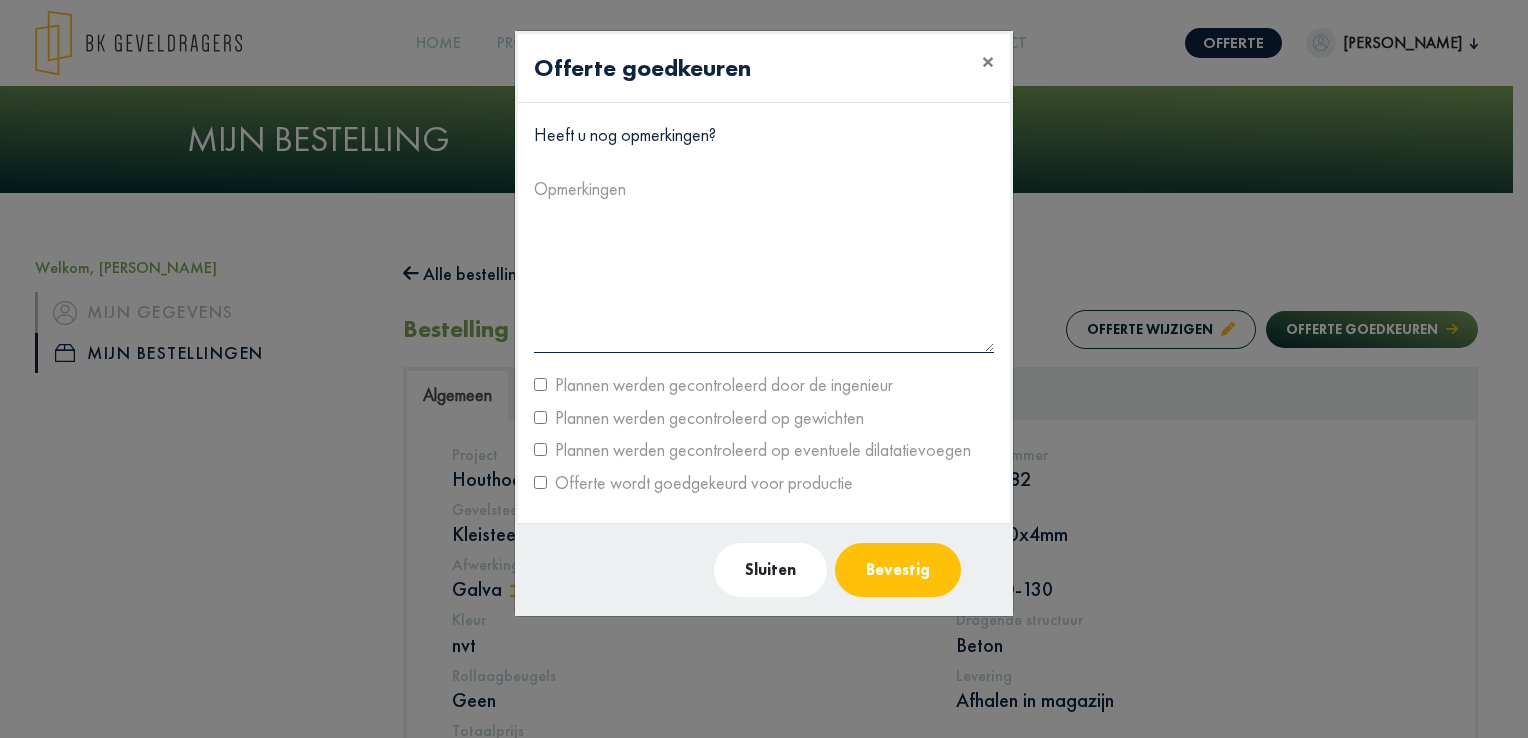 click on "Plannen werden gecontroleerd door de ingenieur" 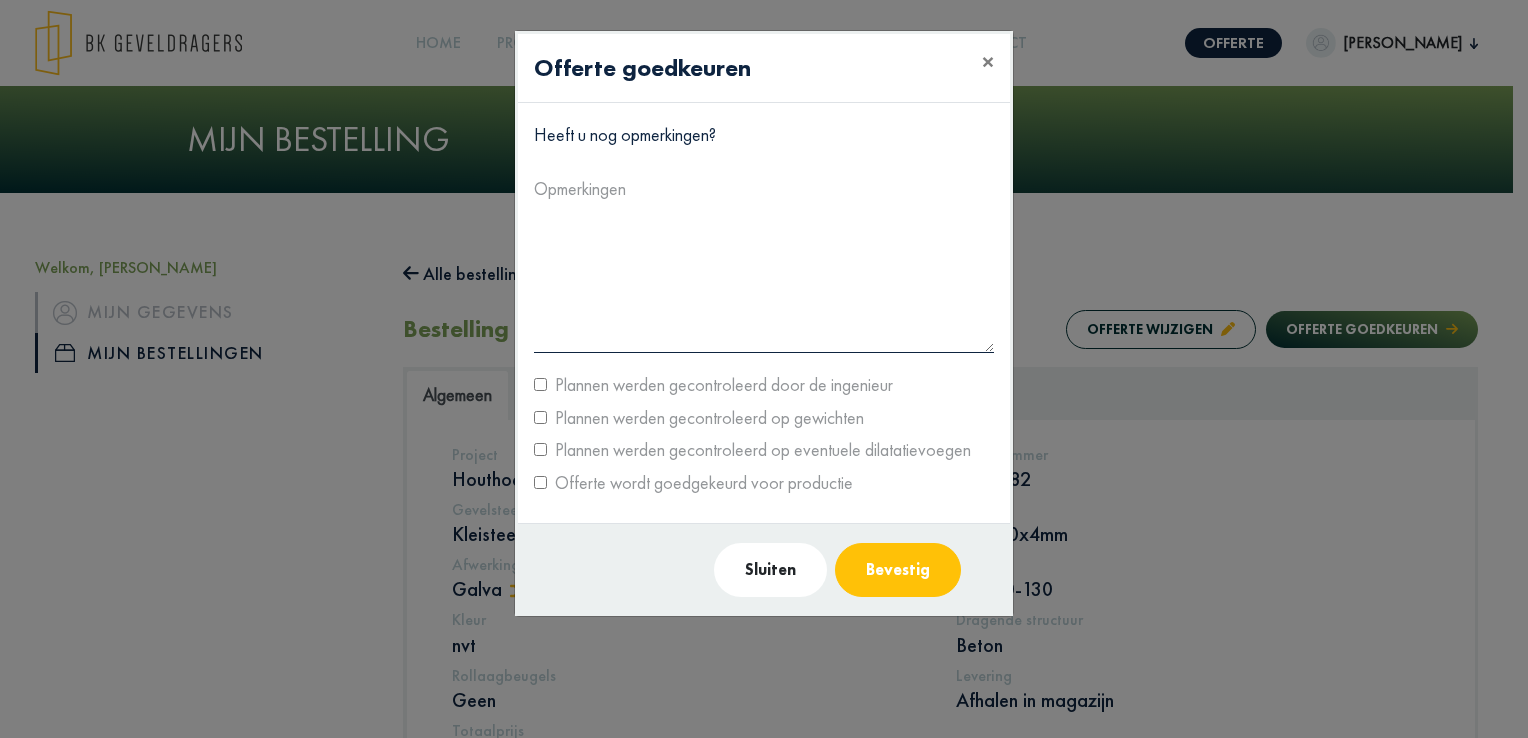 click on "Bevestig" 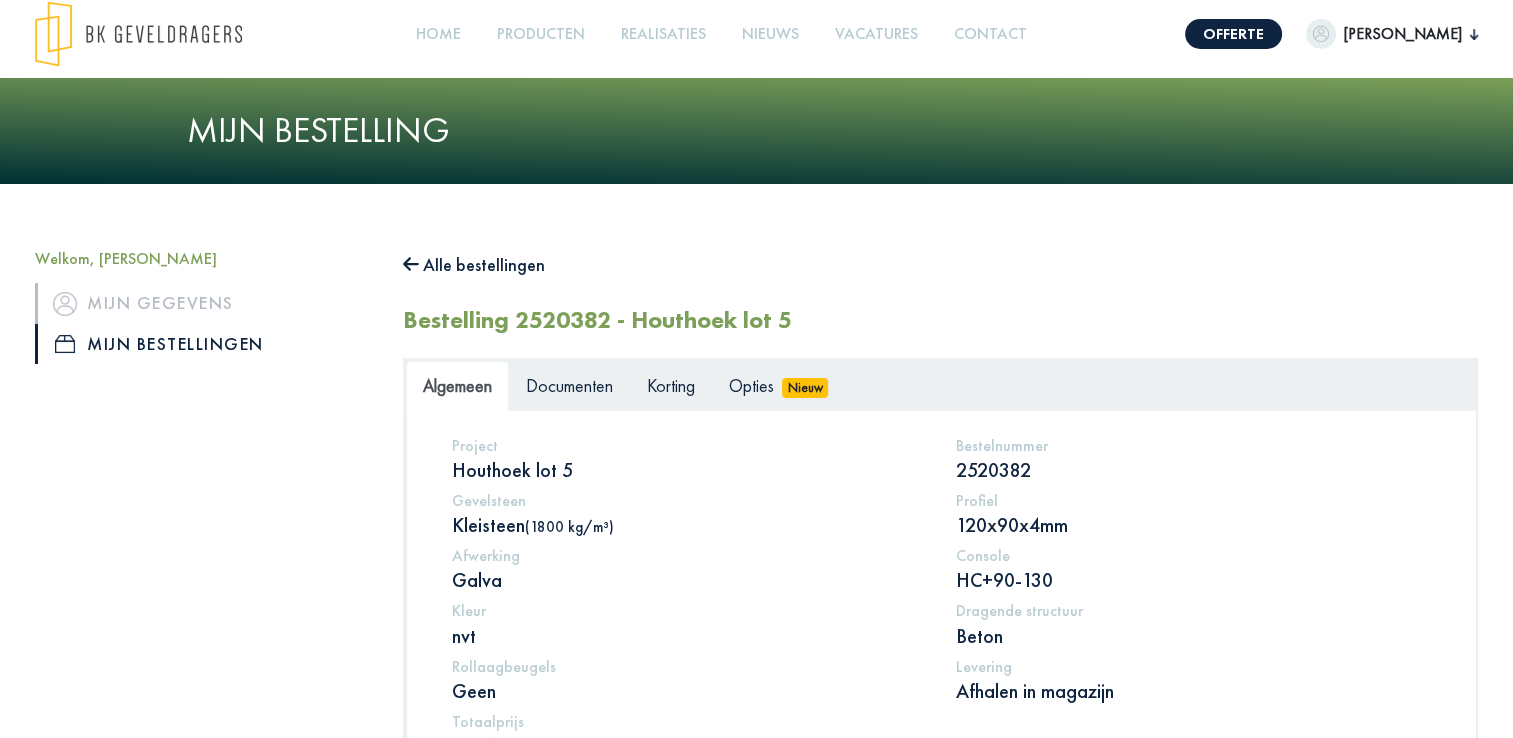 scroll, scrollTop: 0, scrollLeft: 0, axis: both 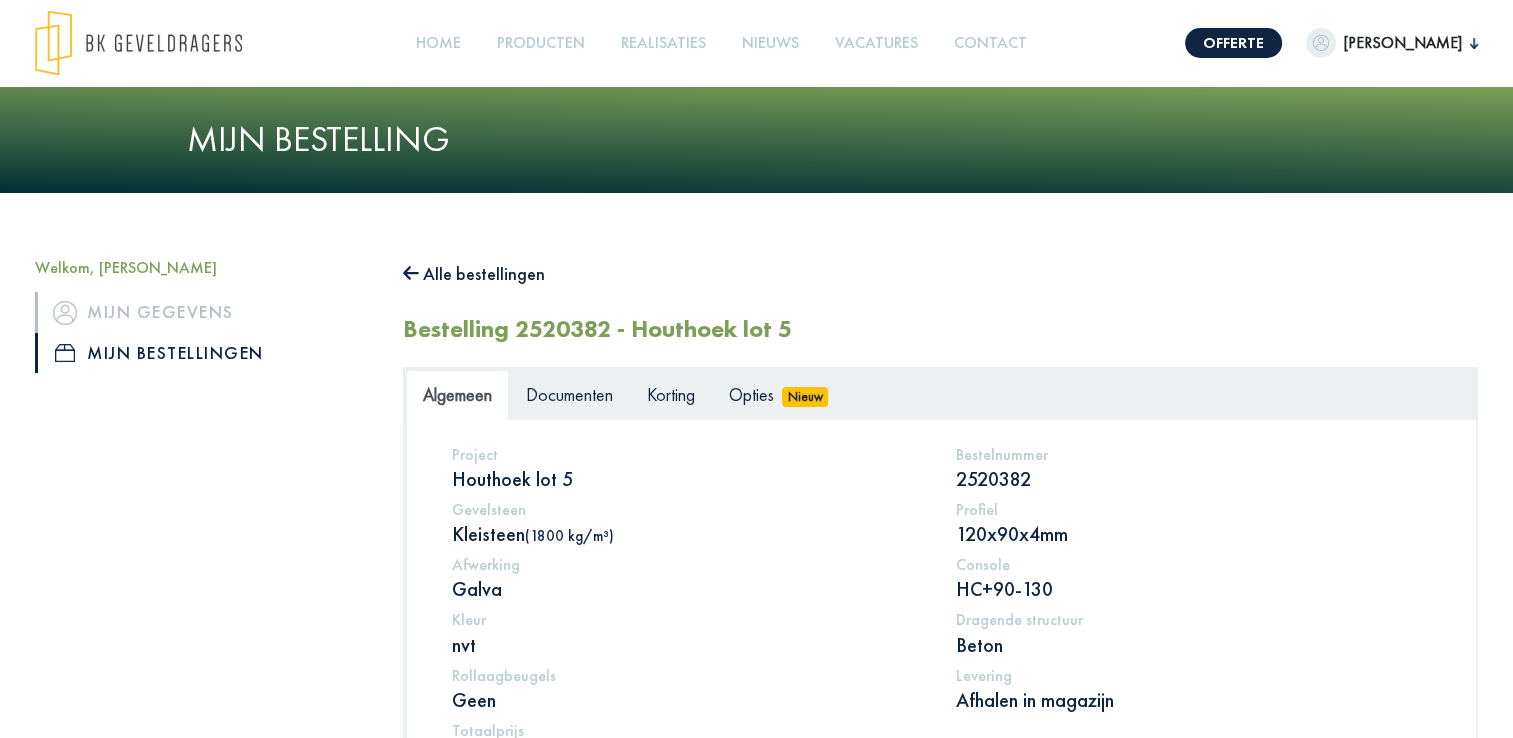 click on "Alle bestellingen" 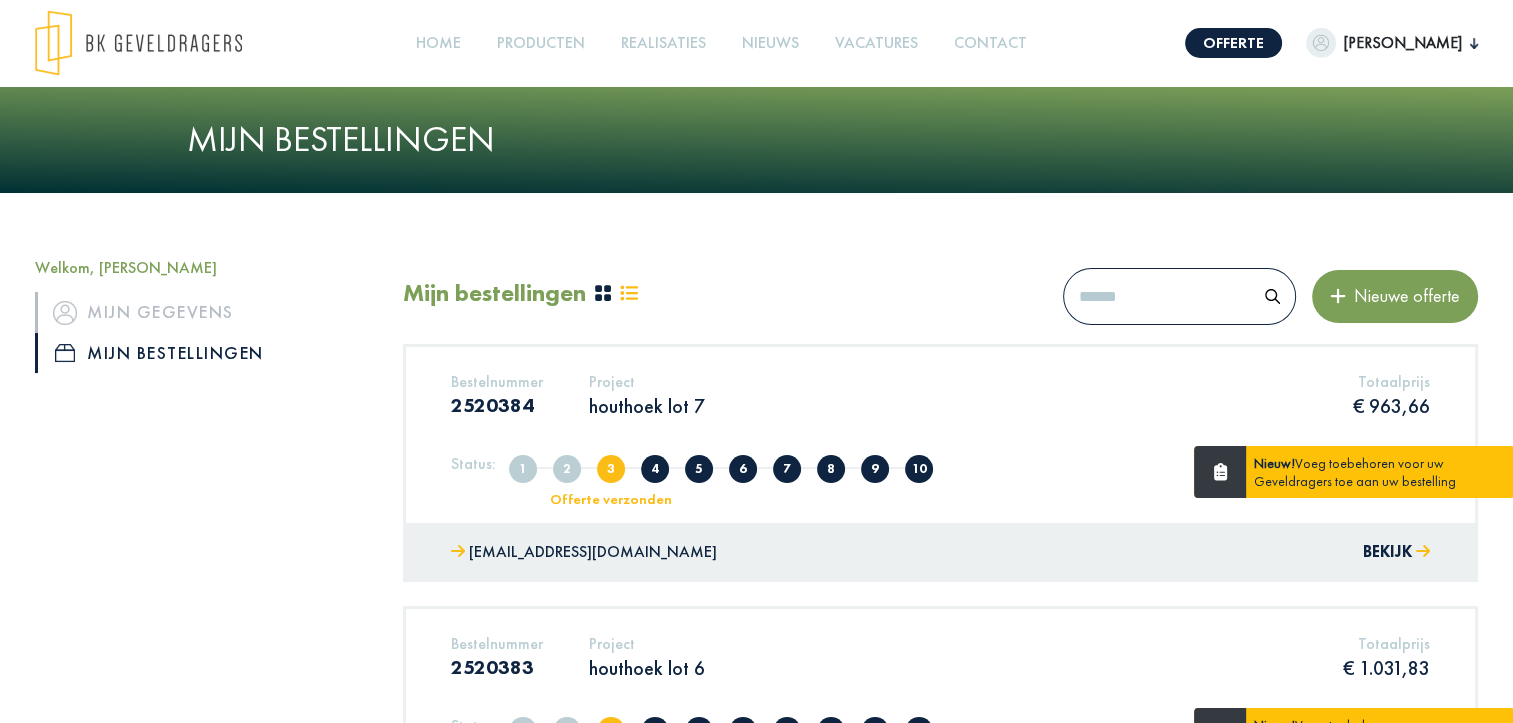 click on "Bestelnummer 2520383 Project houthoek lot 6 Totaalprijs  € 1.031,83  Status: 1 Aangemaakt 2 Volledig 3 Offerte verzonden 4 Offerte in overleg 5 Offerte afgekeurd 6 Offerte goedgekeurd 7 In productie 8 In nabehandeling 9 Klaar voor levering/afhaling 10 Geleverd/afgehaald Nieuw!  Voeg toebehoren voor uw Geveldragers toe aan uw bestelling" 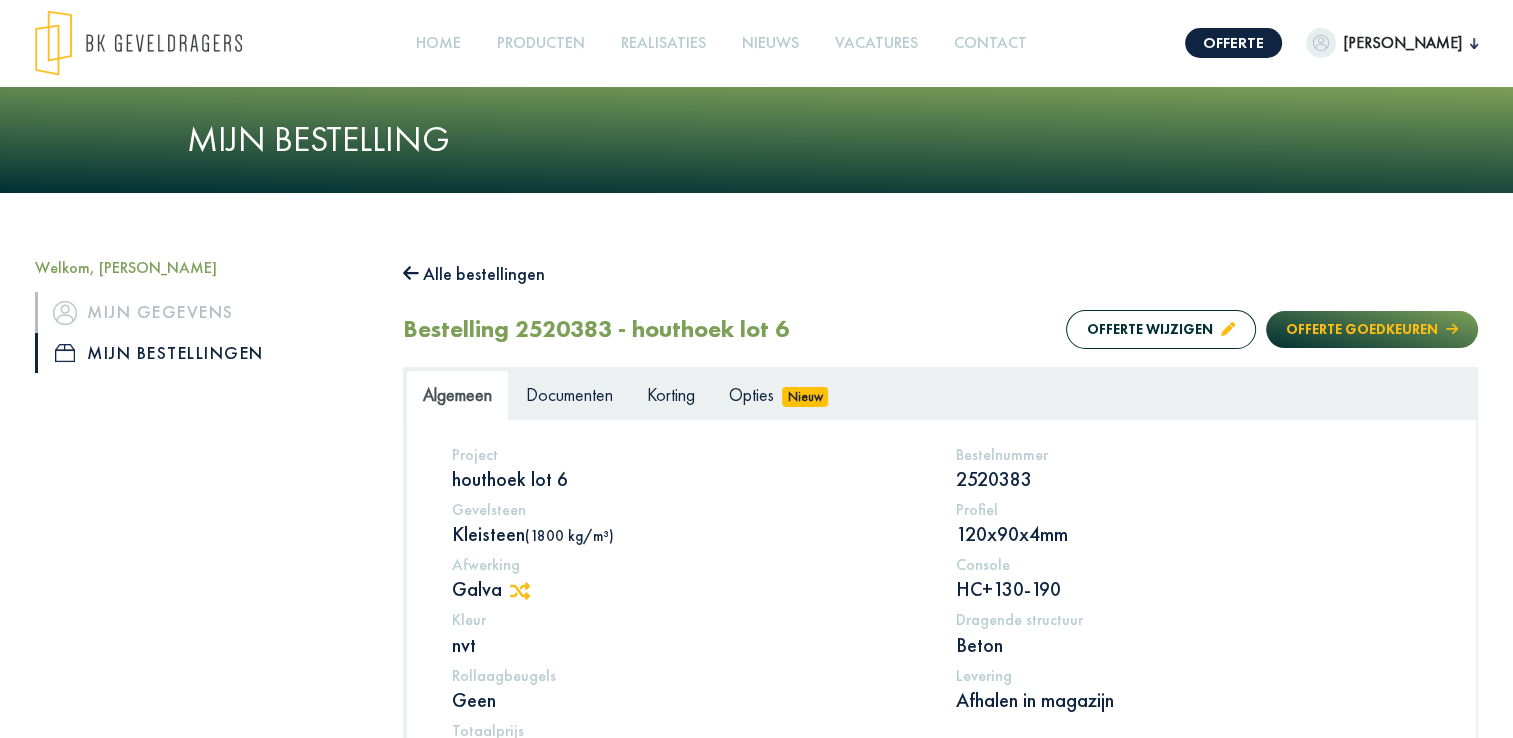 click on "Offerte goedkeuren" 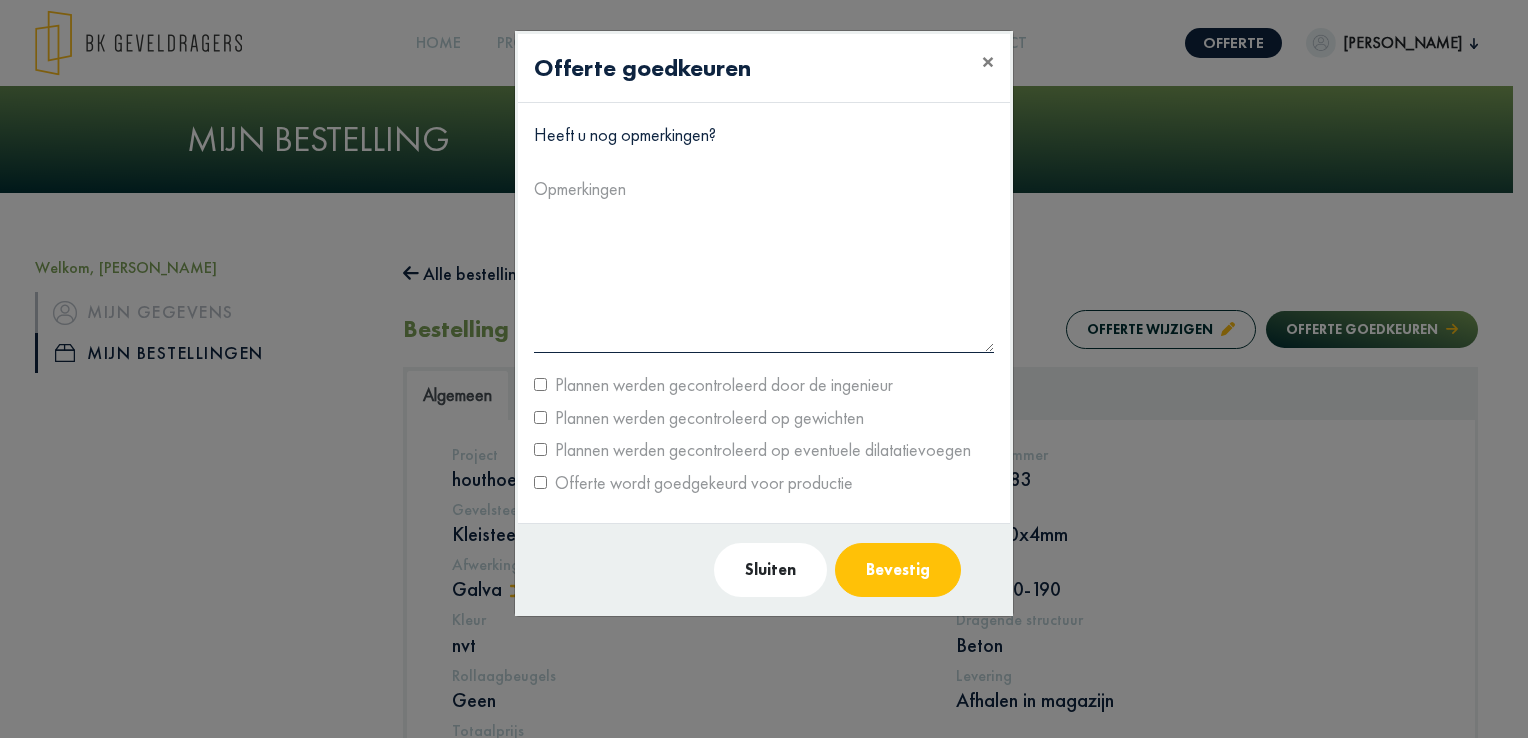 click on "Plannen werden gecontroleerd door de ingenieur" 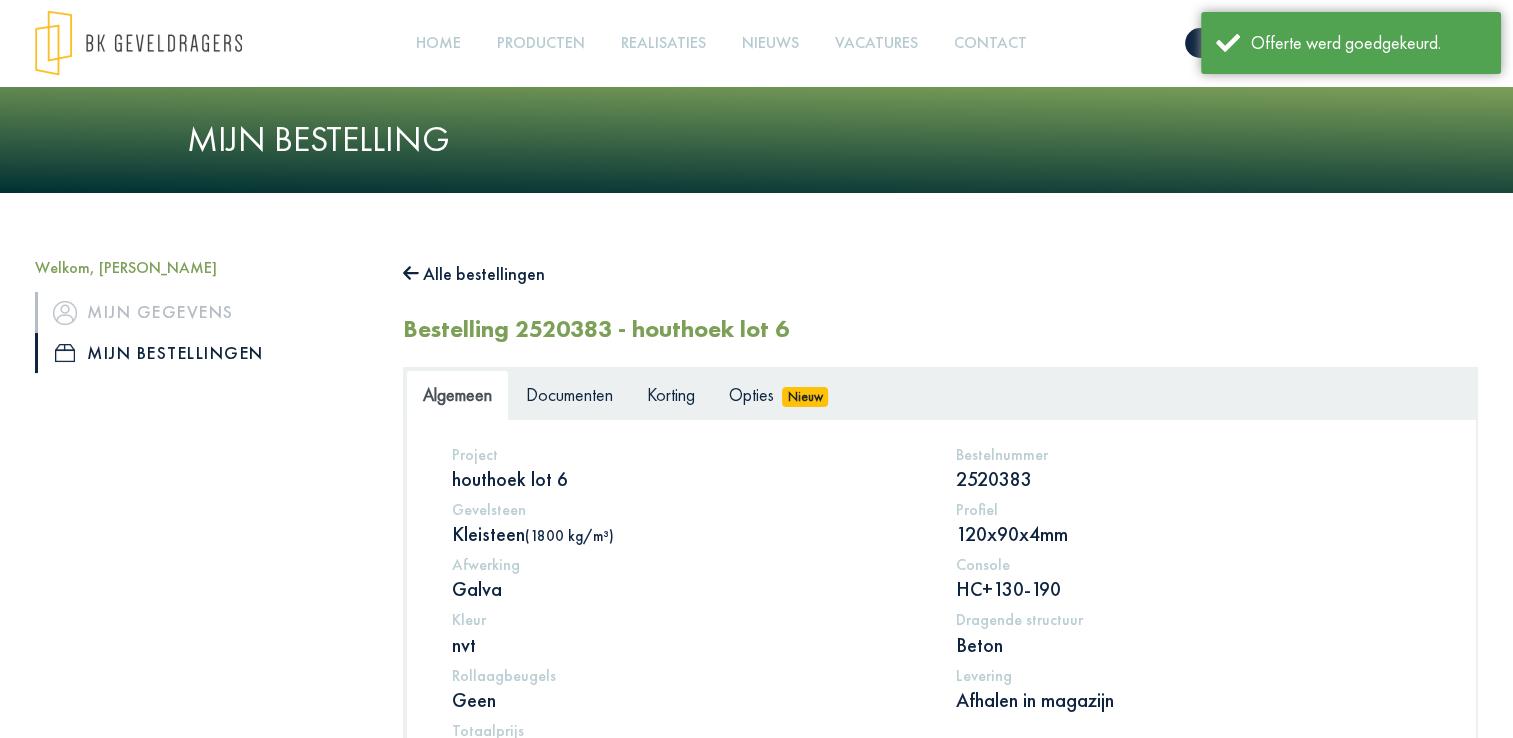 click on "Alle bestellingen" 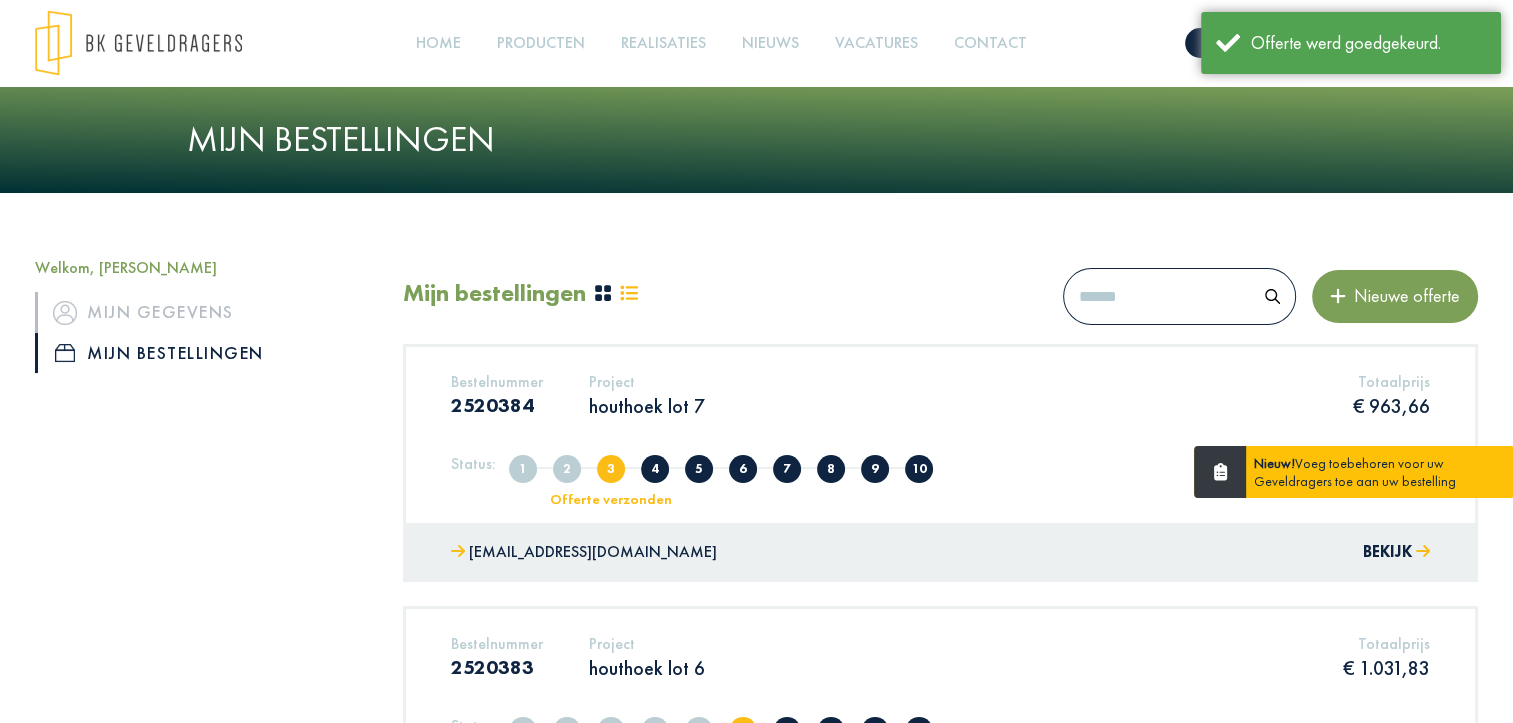 click on "Bestelnummer 2520384 Project houthoek lot 7 Totaalprijs  € 963,66" 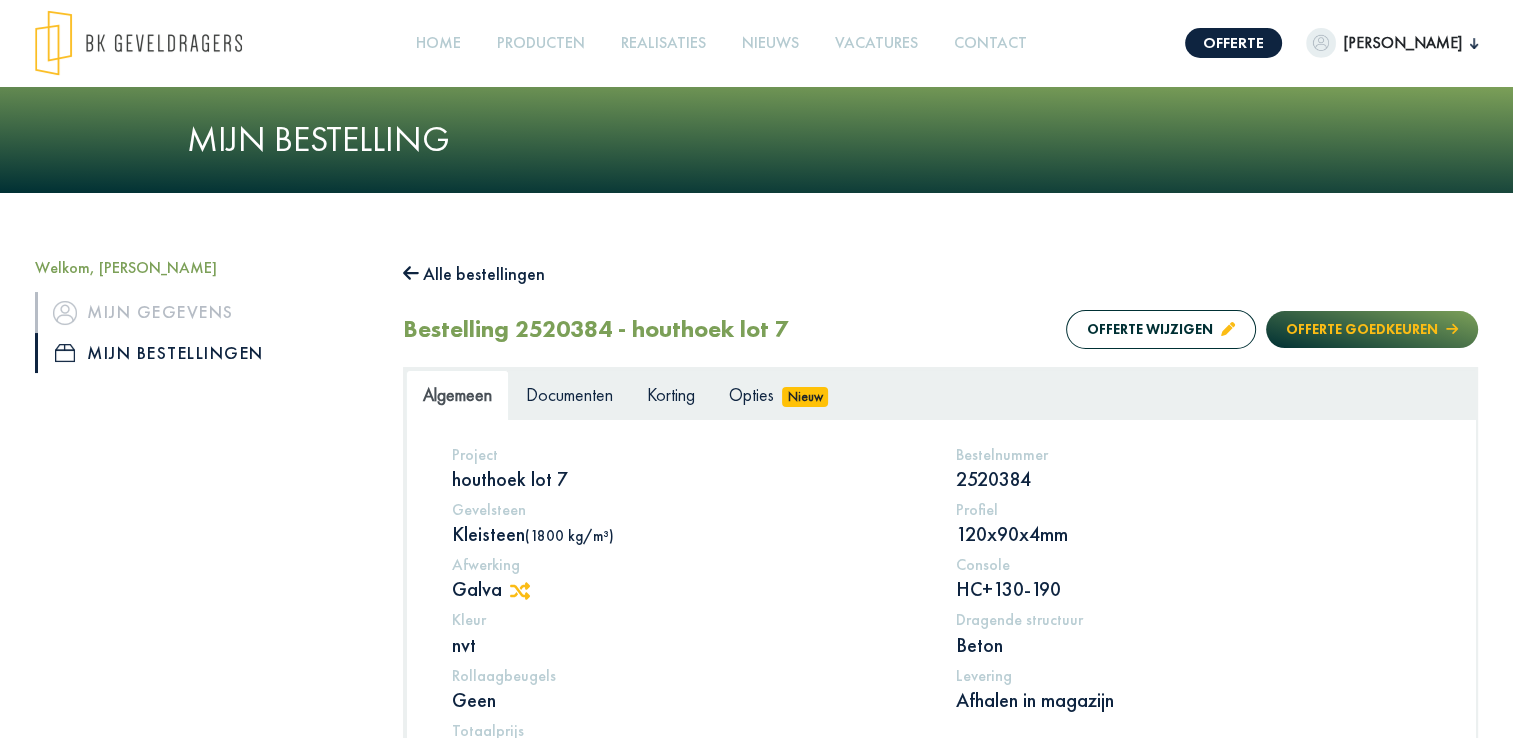 click on "Offerte goedkeuren" 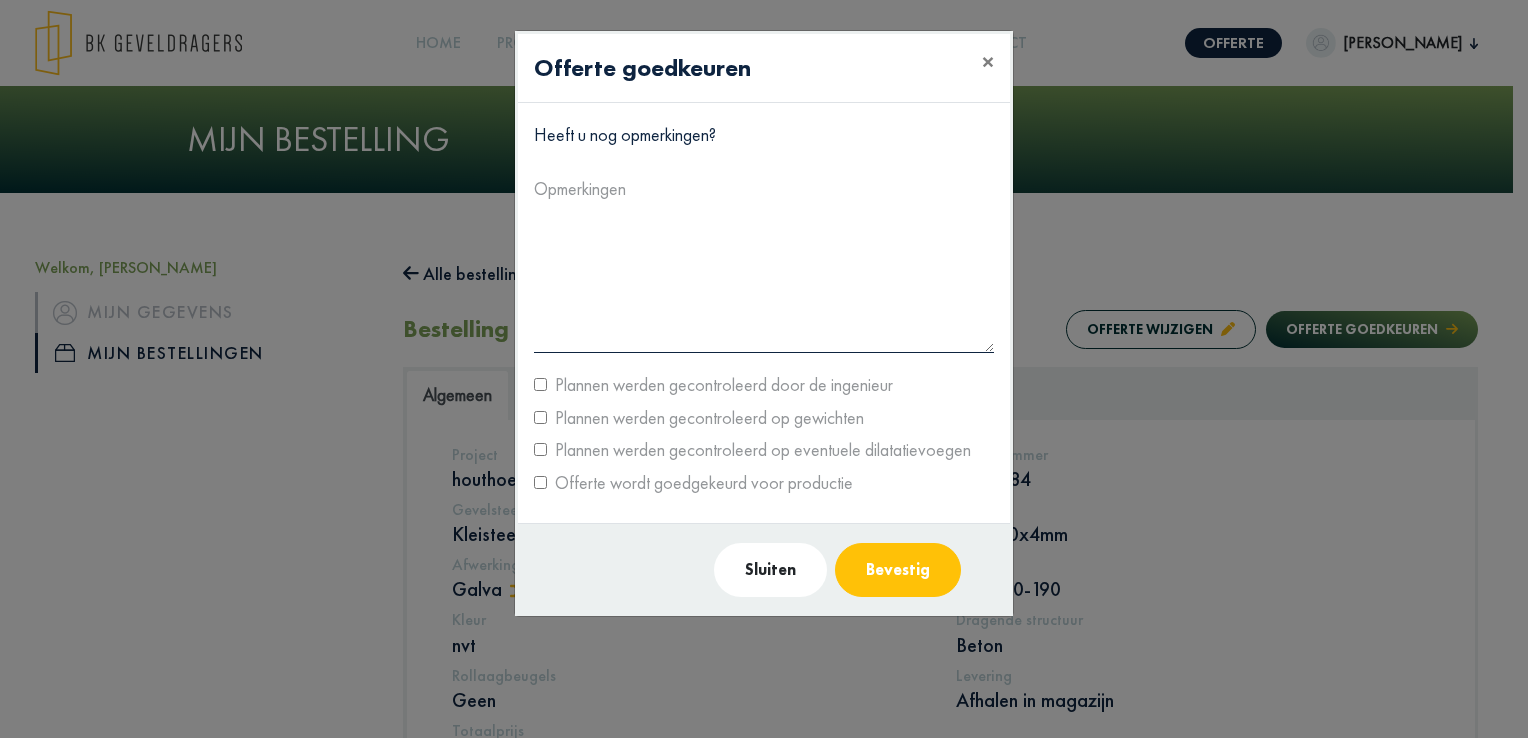click on "Plannen werden gecontroleerd door de ingenieur" 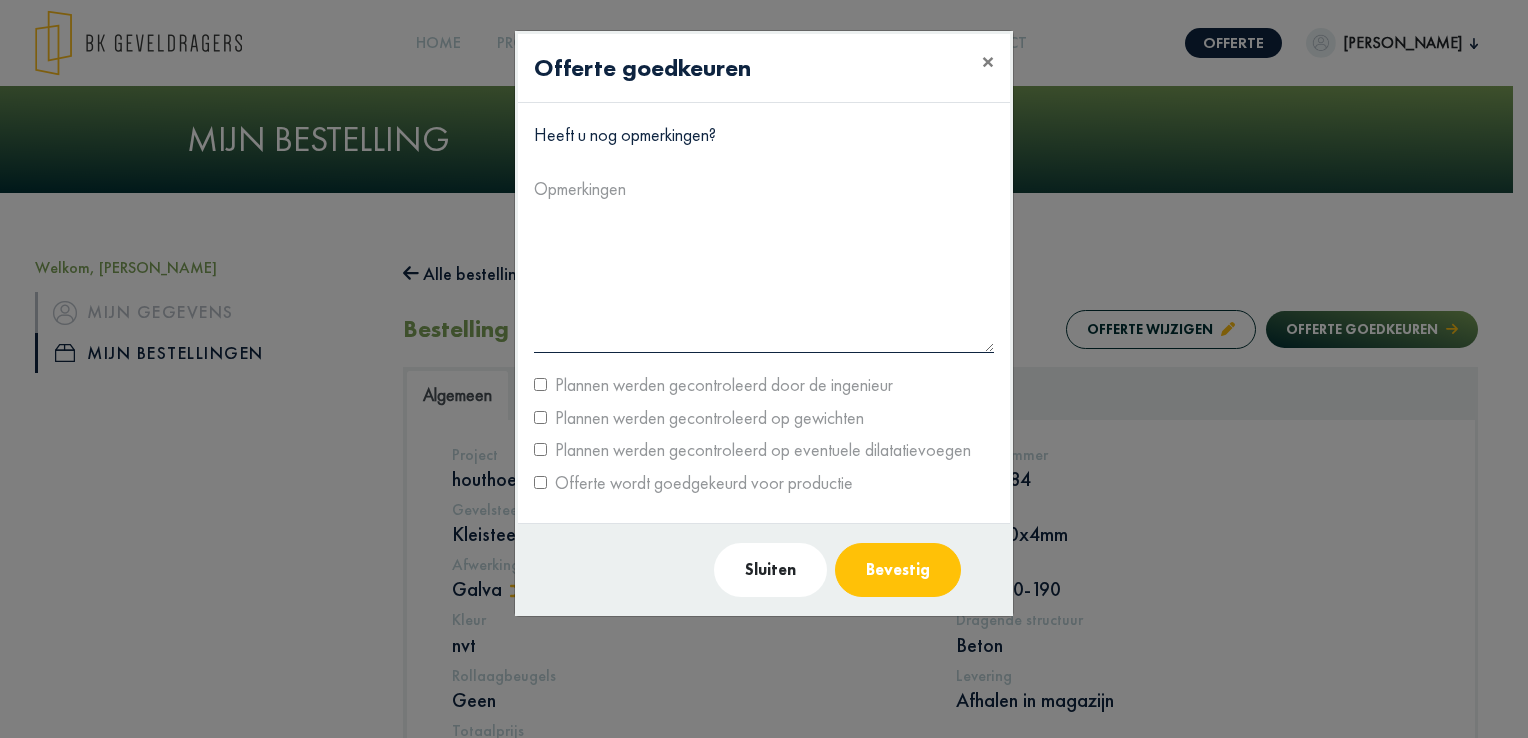 click on "Plannen werden gecontroleerd op eventuele dilatatievoegen" 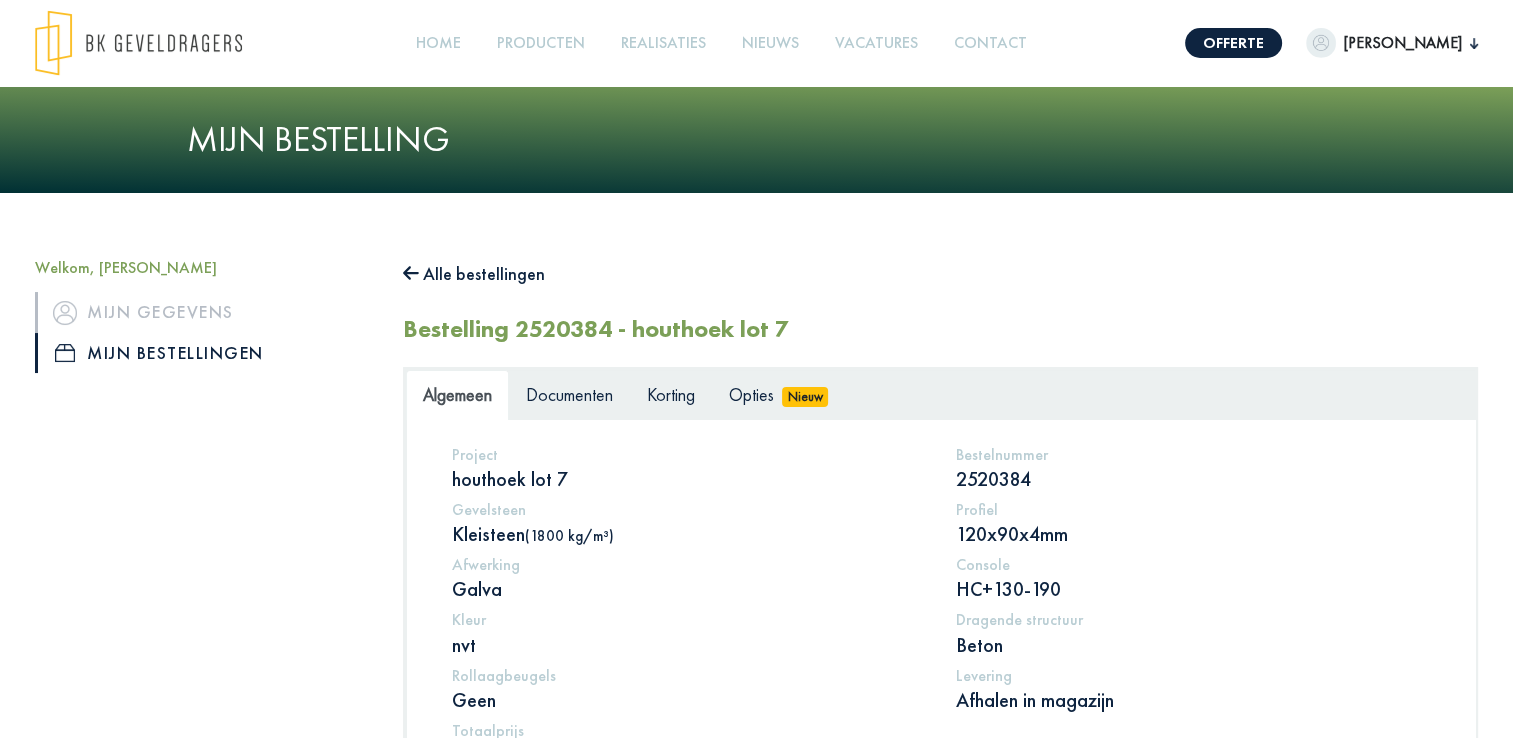 click on "Alle bestellingen" 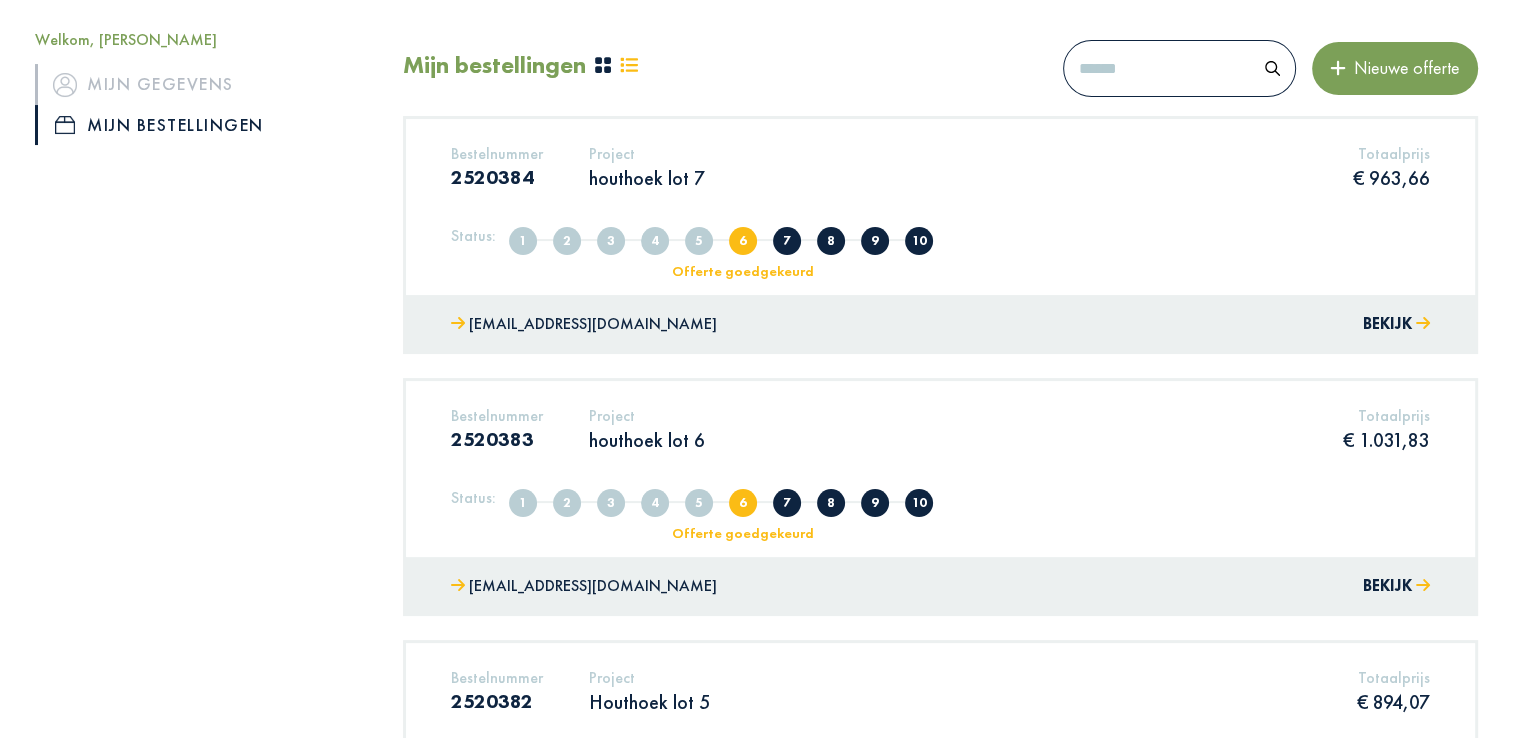 scroll, scrollTop: 0, scrollLeft: 0, axis: both 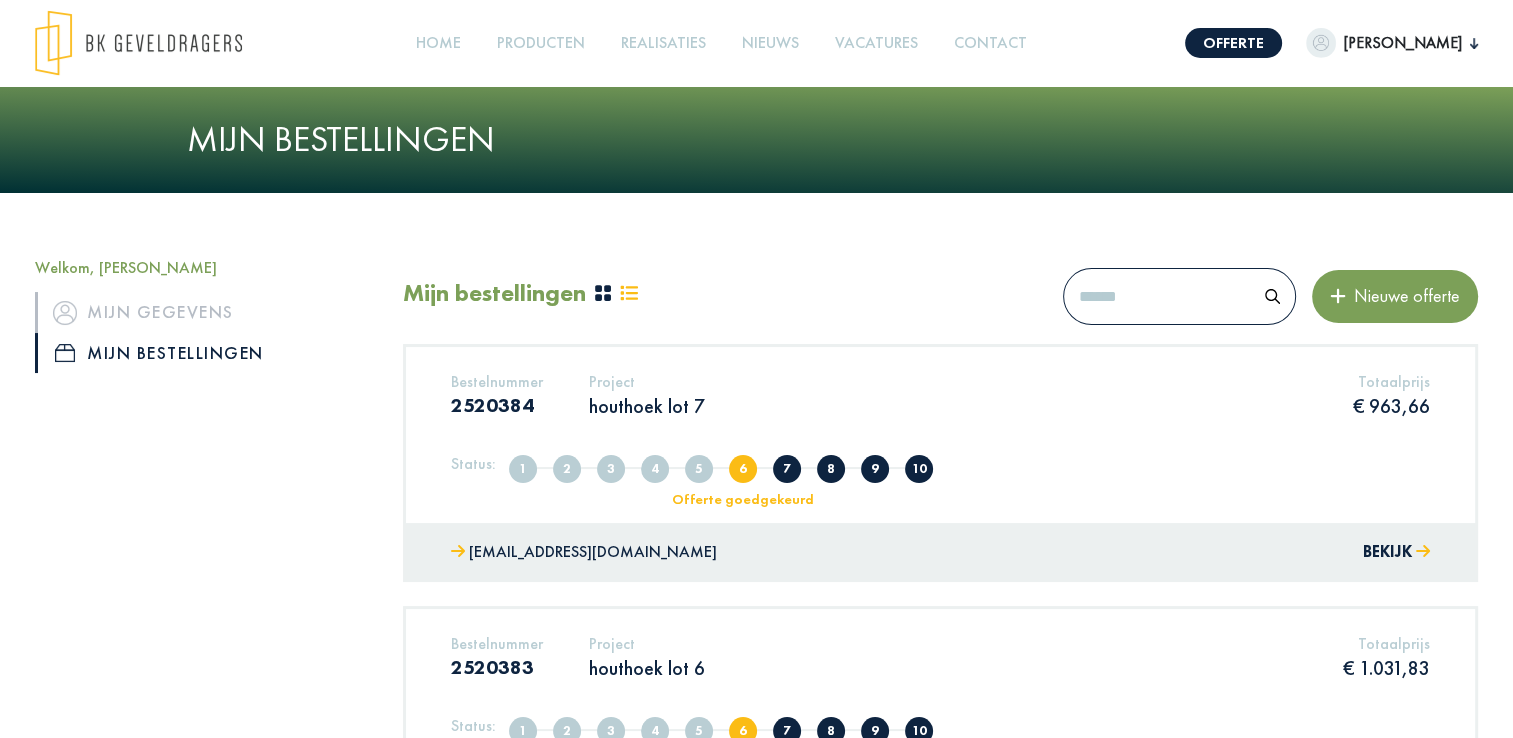 click on "[PERSON_NAME]" at bounding box center (1403, 43) 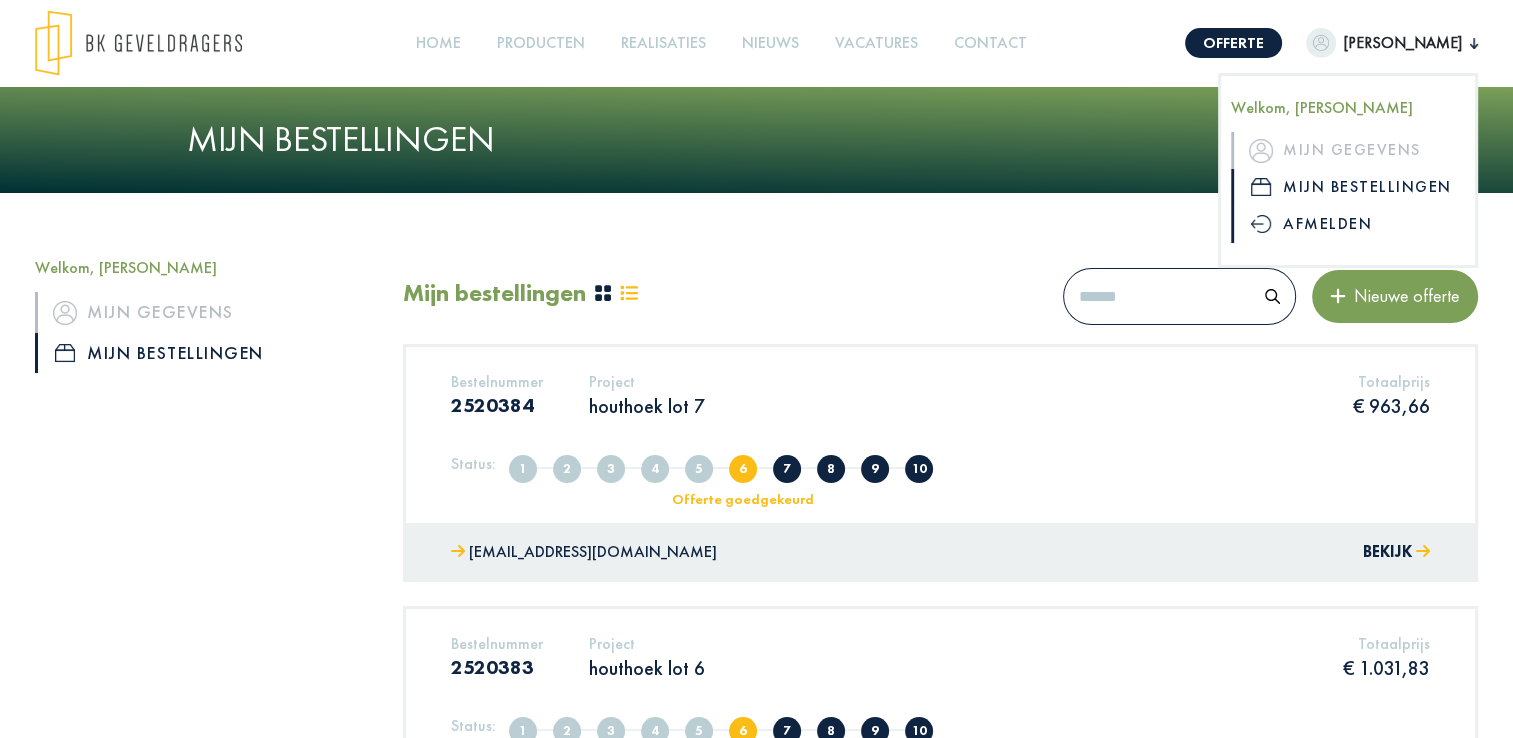 click on "Afmelden" 